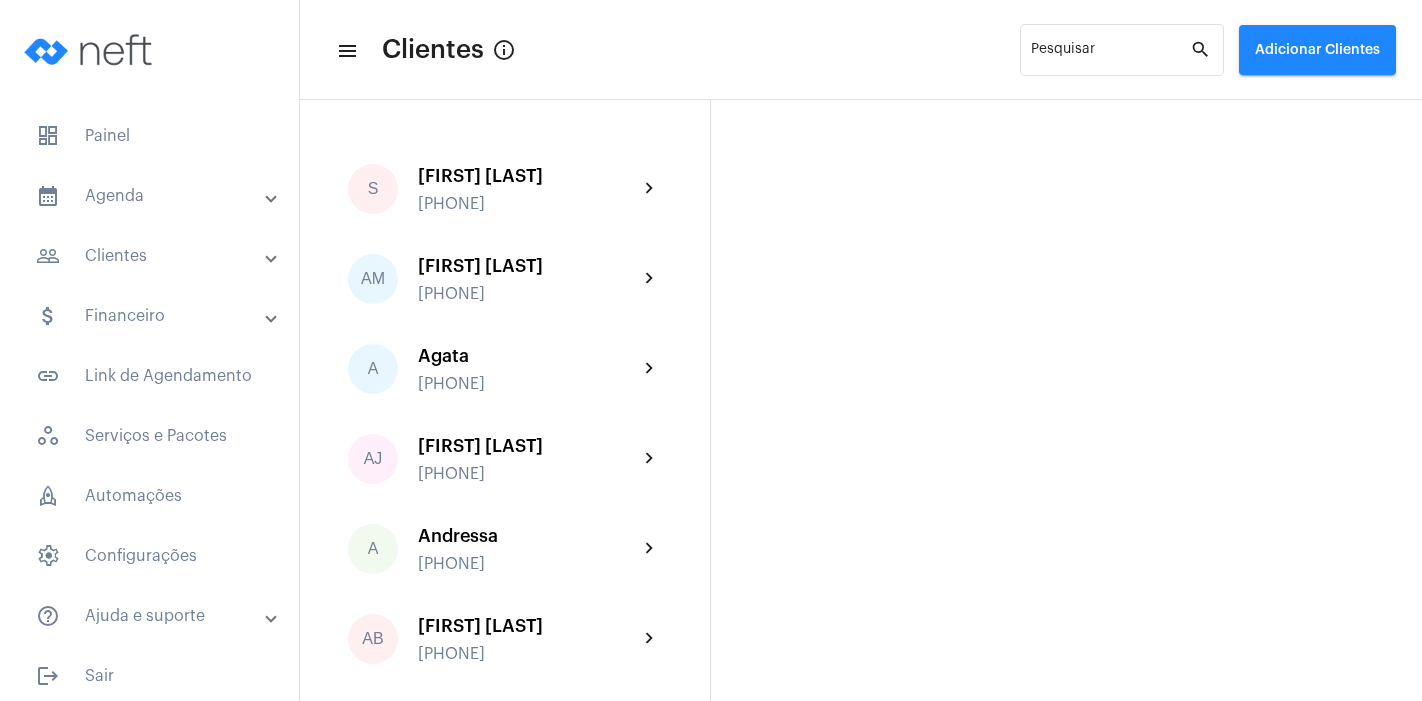 scroll, scrollTop: 0, scrollLeft: 0, axis: both 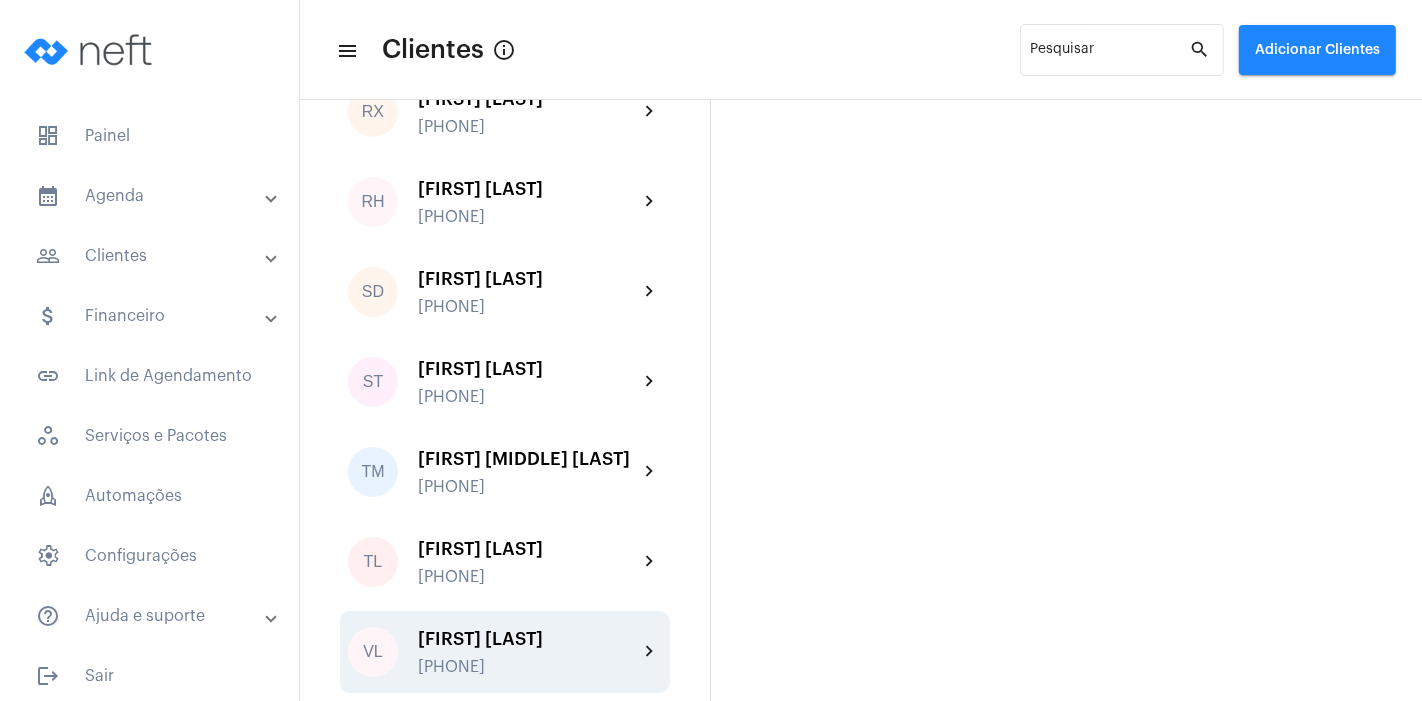 click on "VL  Vivian Lúcia  [PHONE] chevron_right" 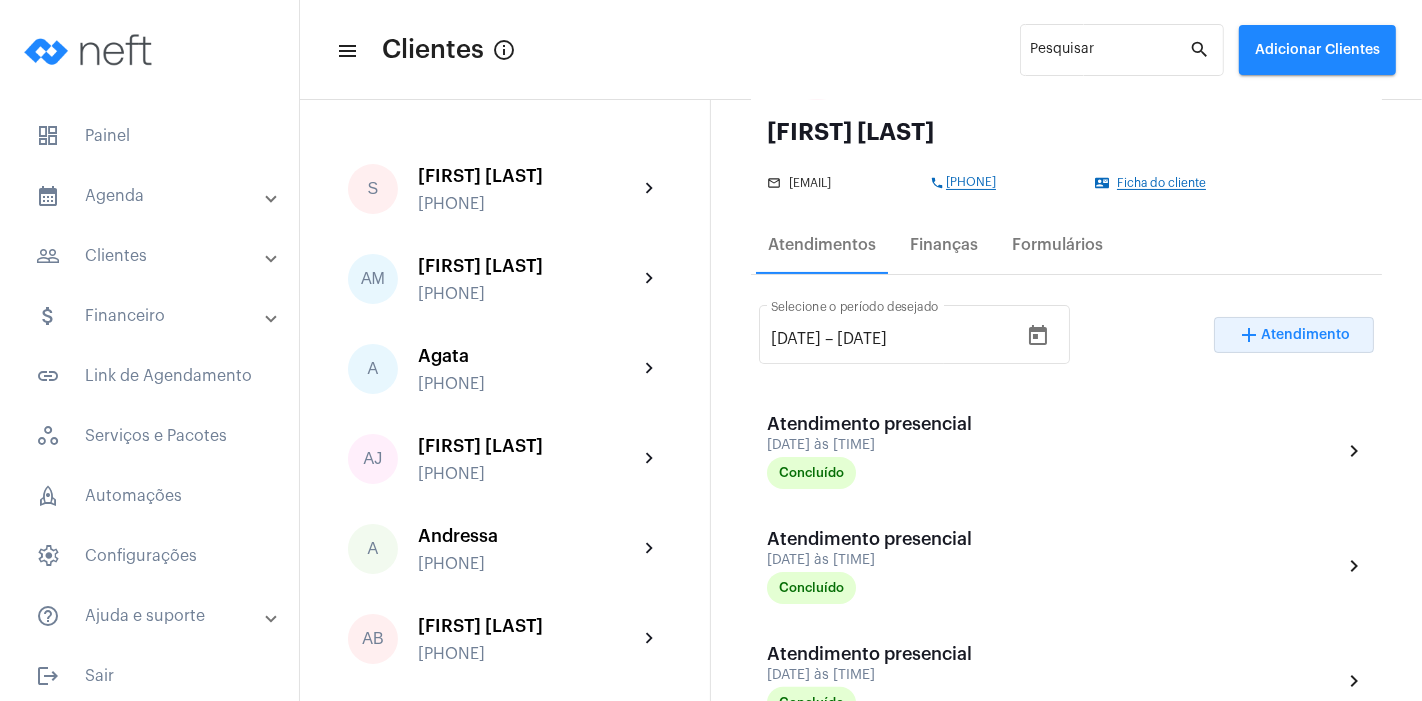 click on "add Atendimento" at bounding box center [1294, 335] 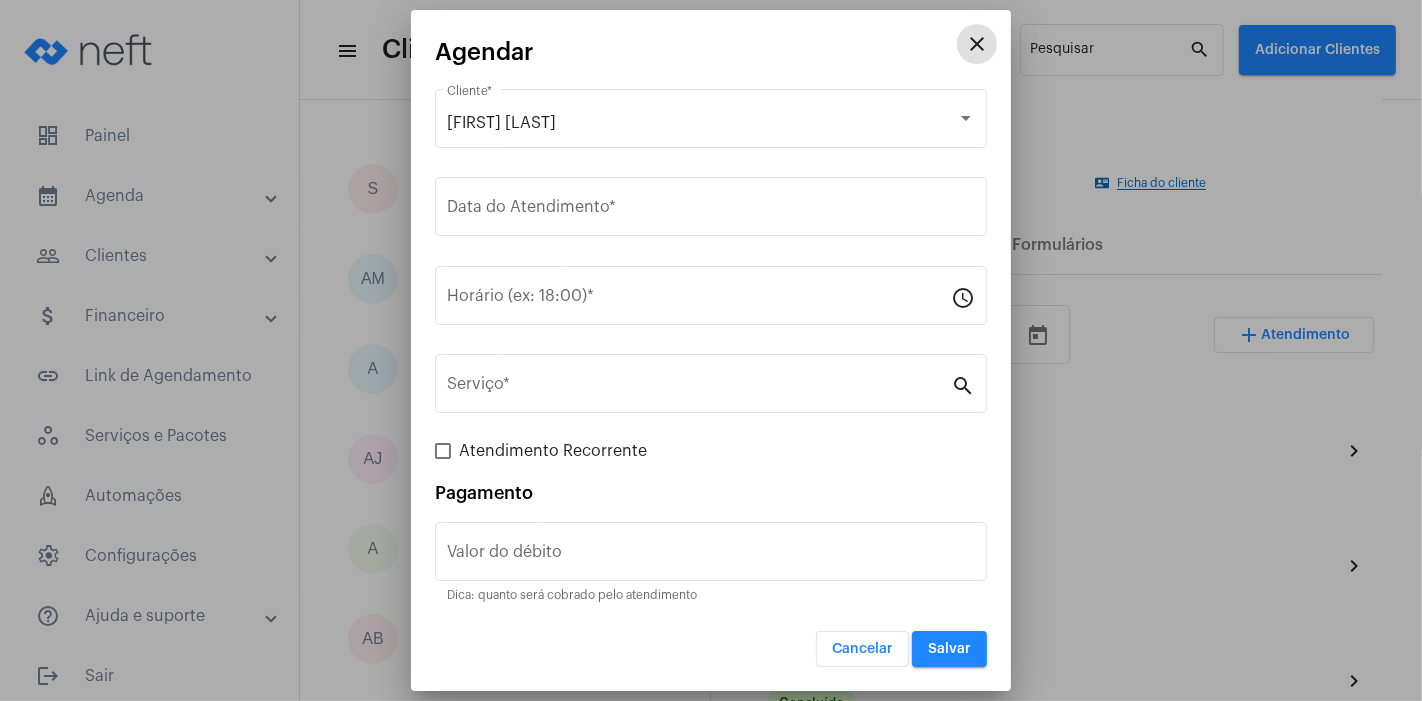 scroll, scrollTop: 224, scrollLeft: 0, axis: vertical 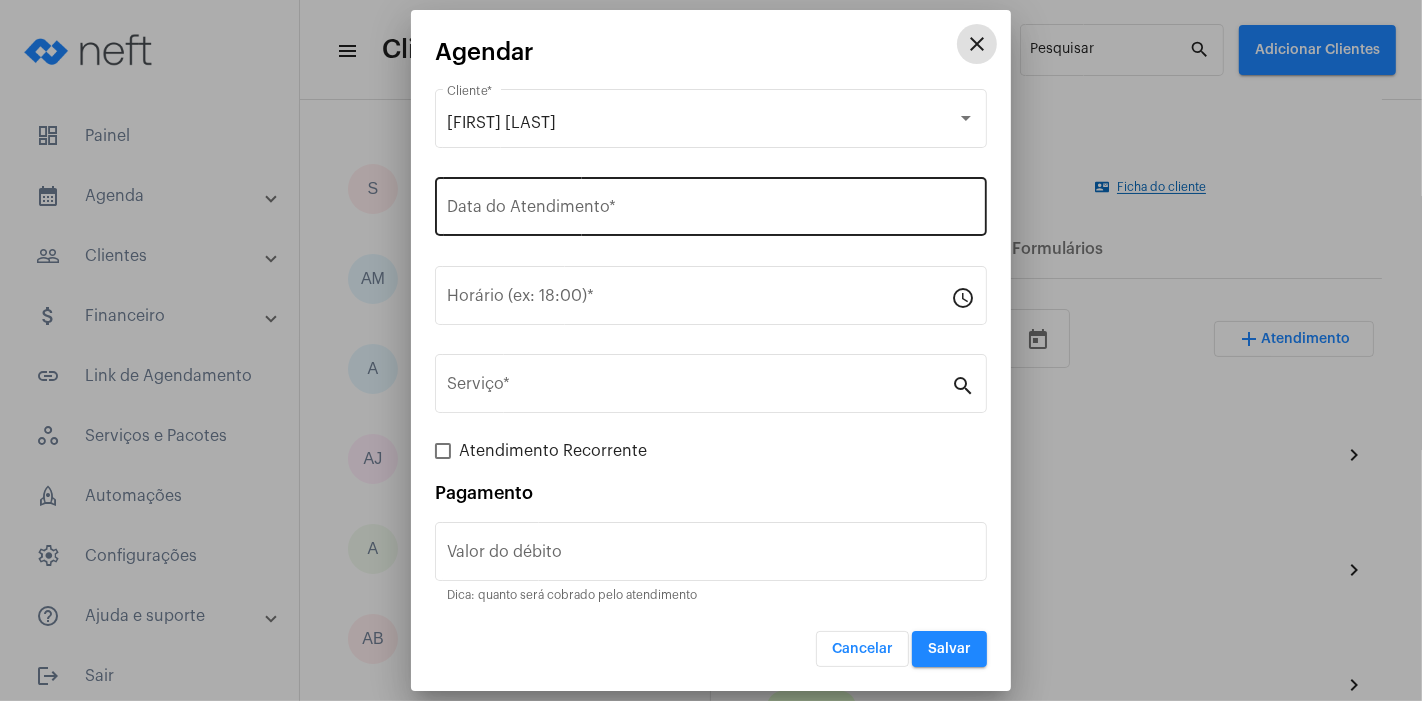 click on "Data do Atendimento  *" at bounding box center [711, 211] 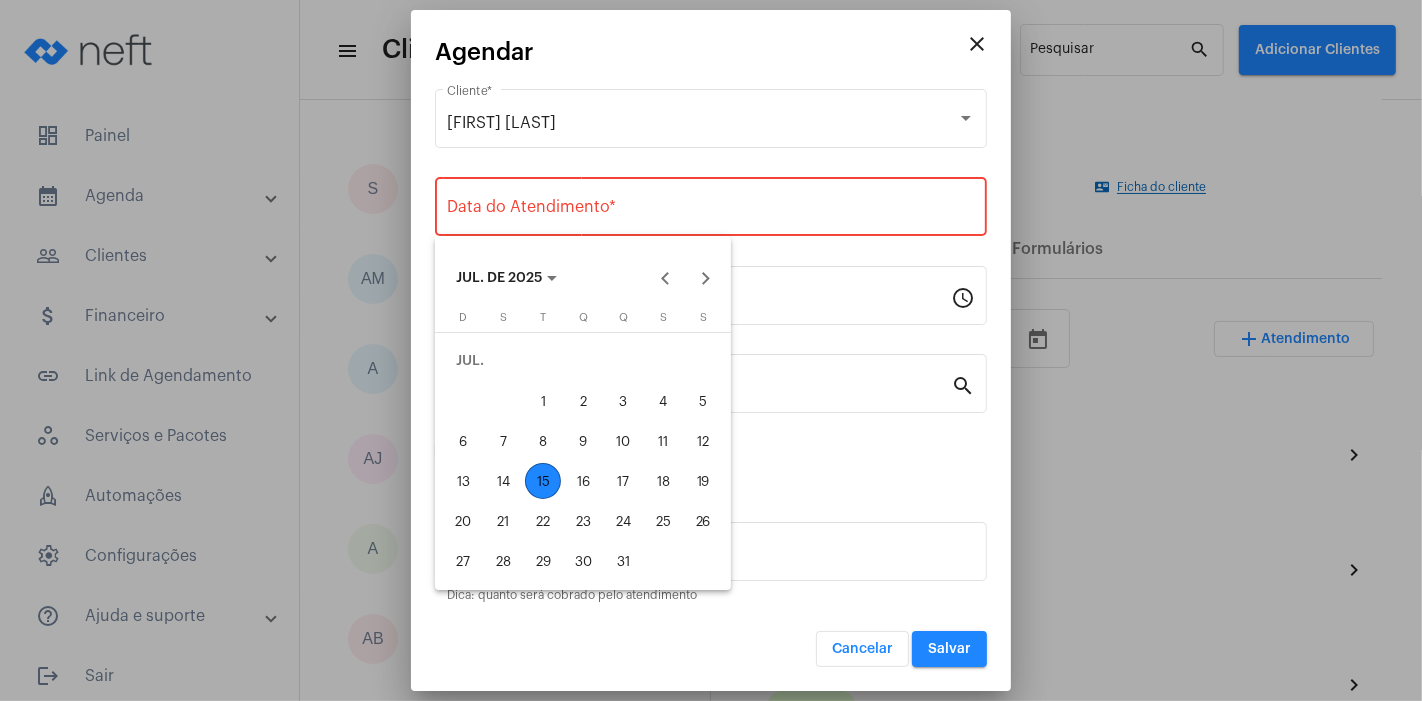 click on "15" at bounding box center [543, 481] 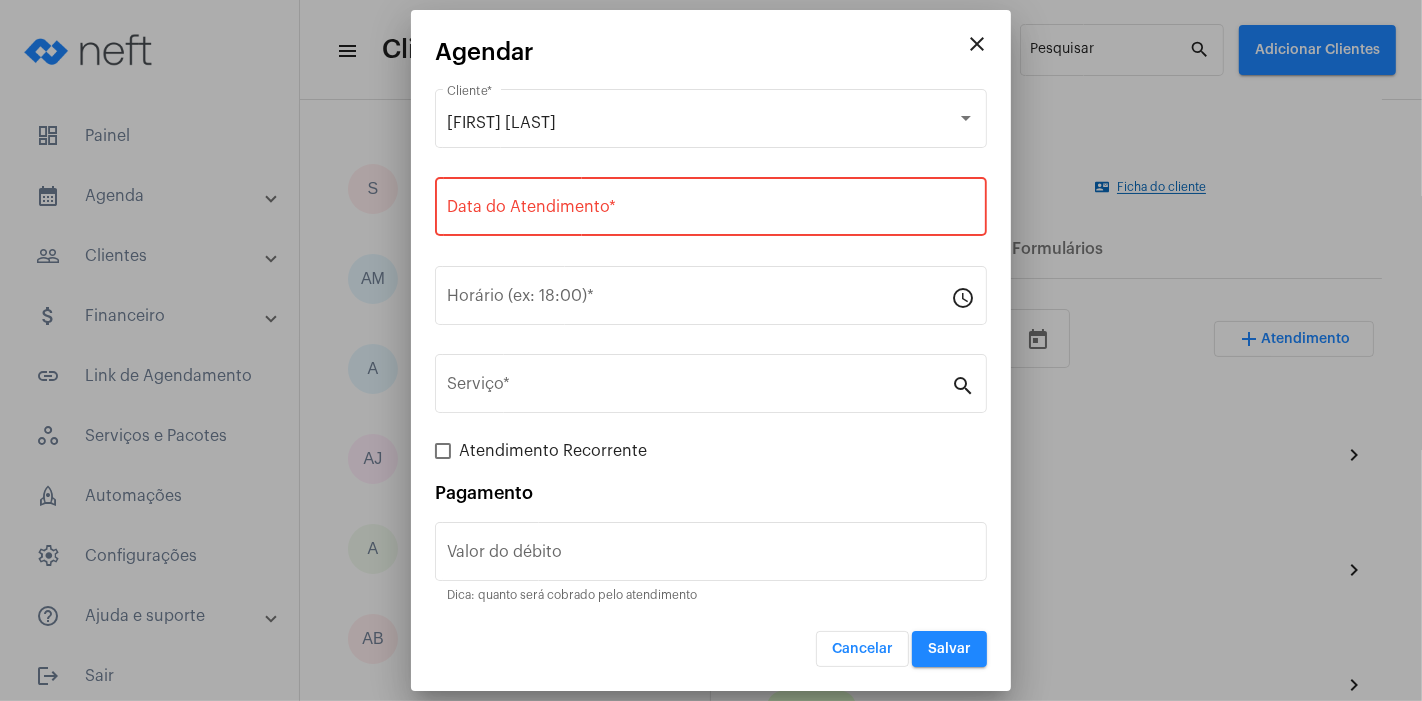 type on "15/07/2025" 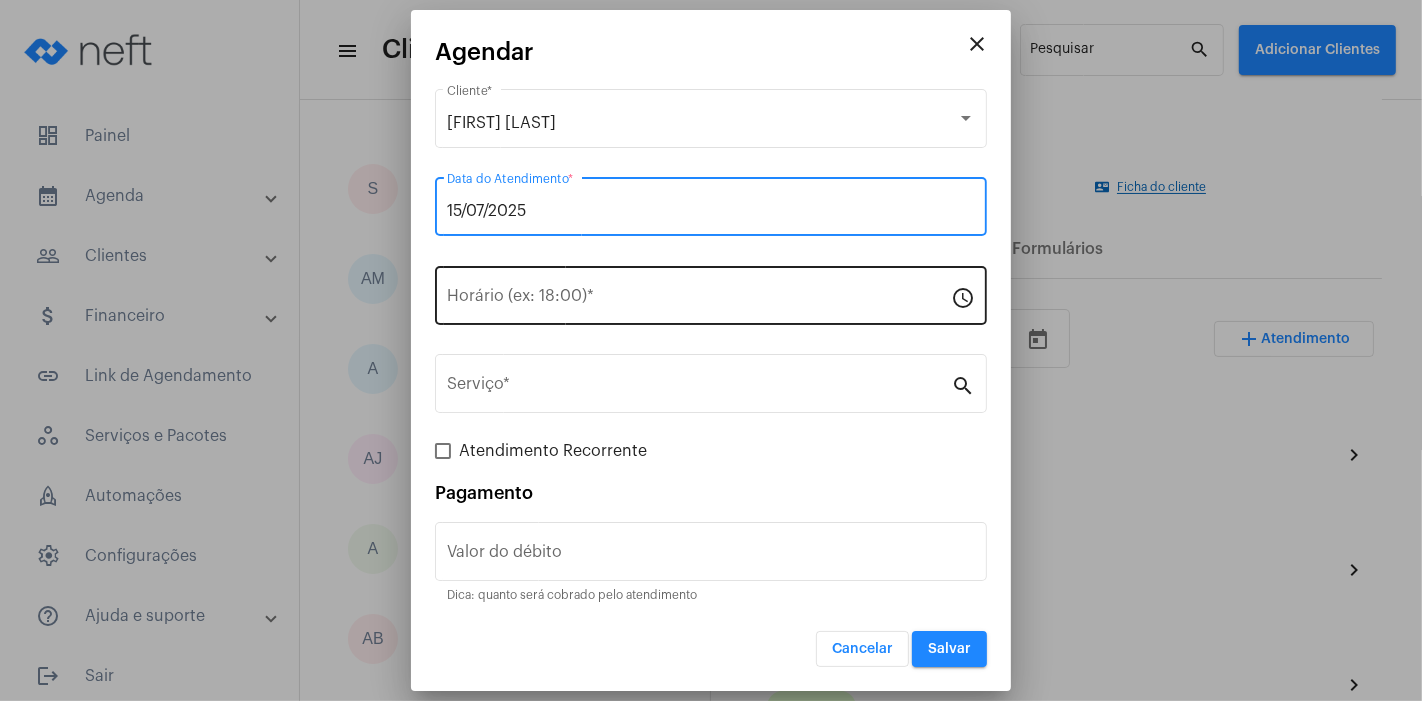 click on "Horário (ex: 18:00)  *" at bounding box center (699, 300) 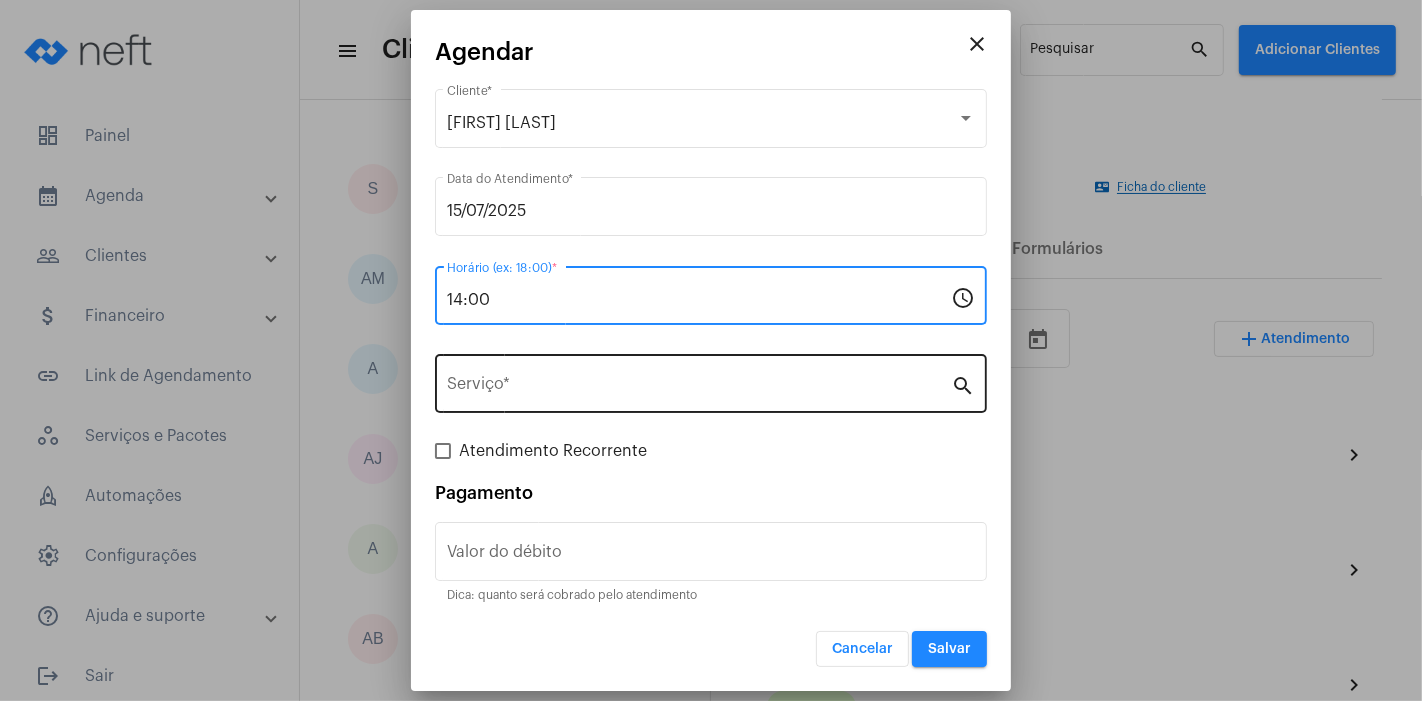 type on "14:00" 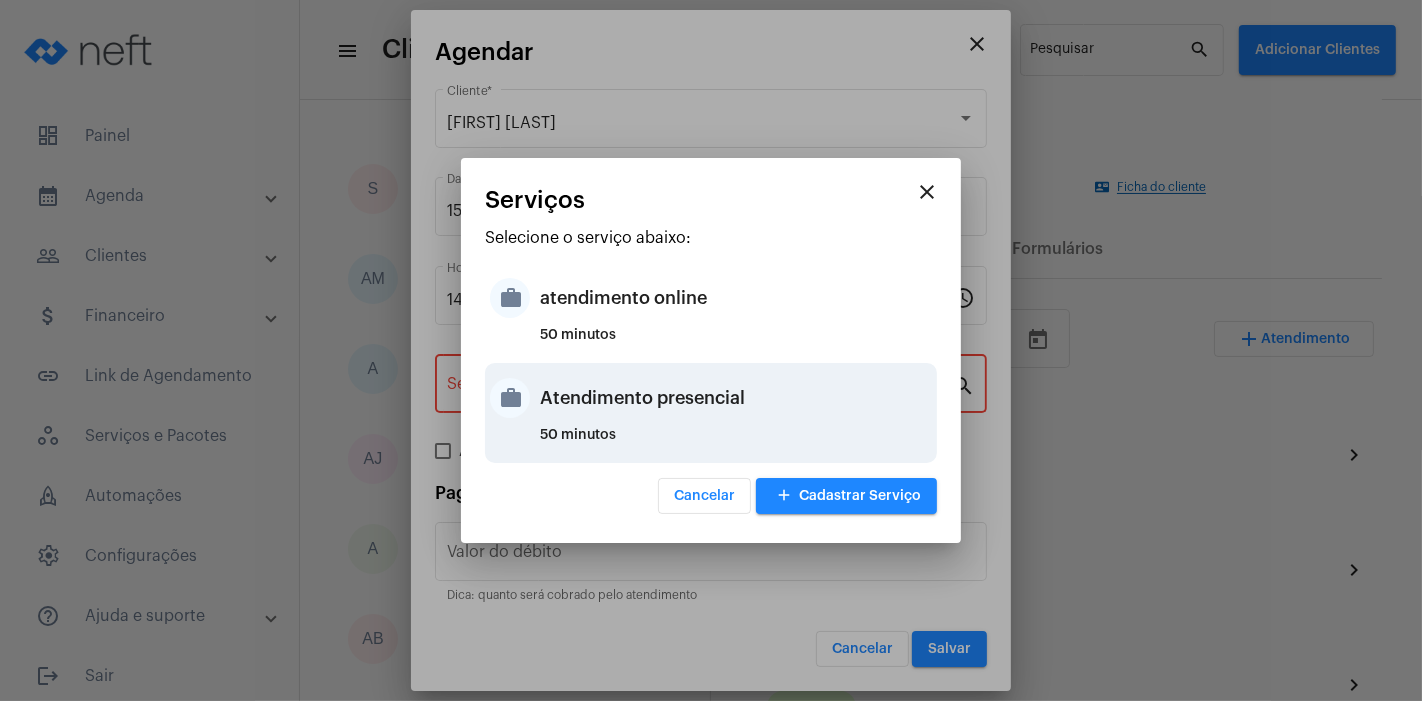 click on "Atendimento presencial" at bounding box center [736, 398] 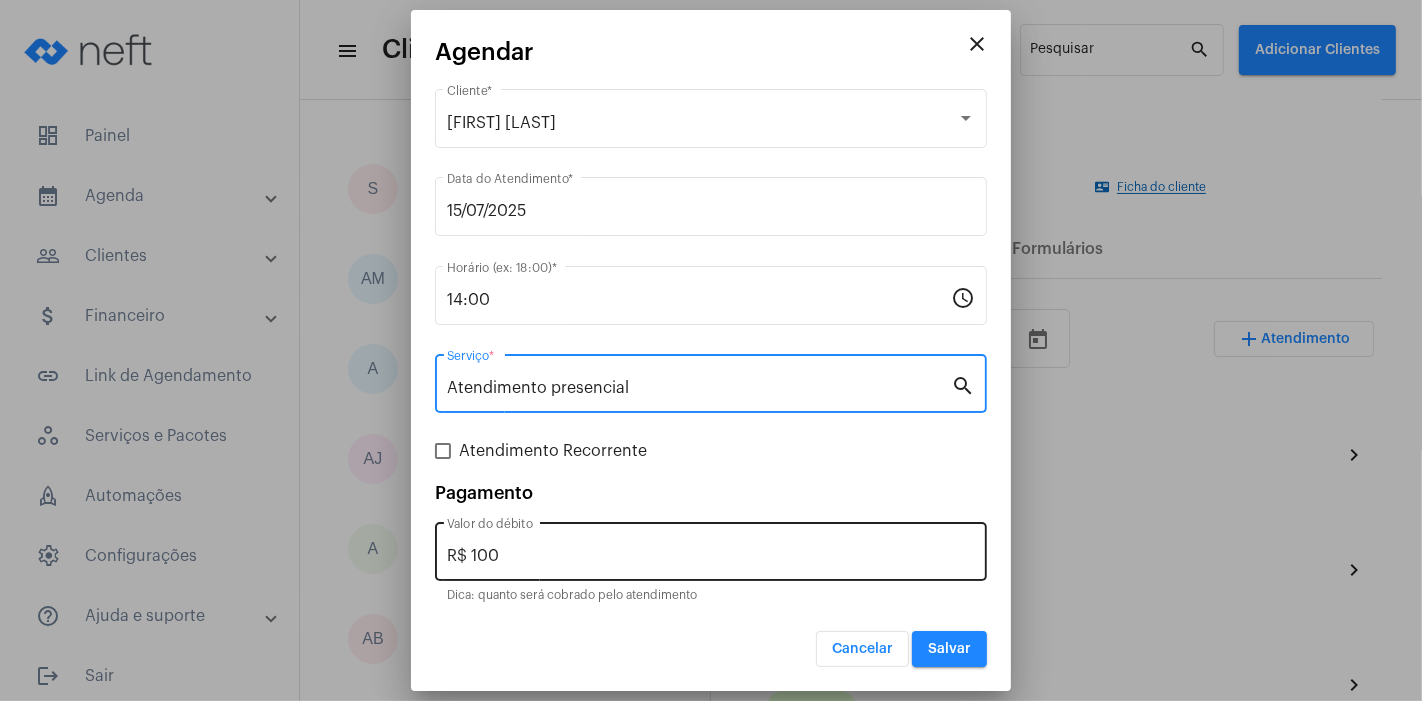 click on "R$ 100" at bounding box center (711, 556) 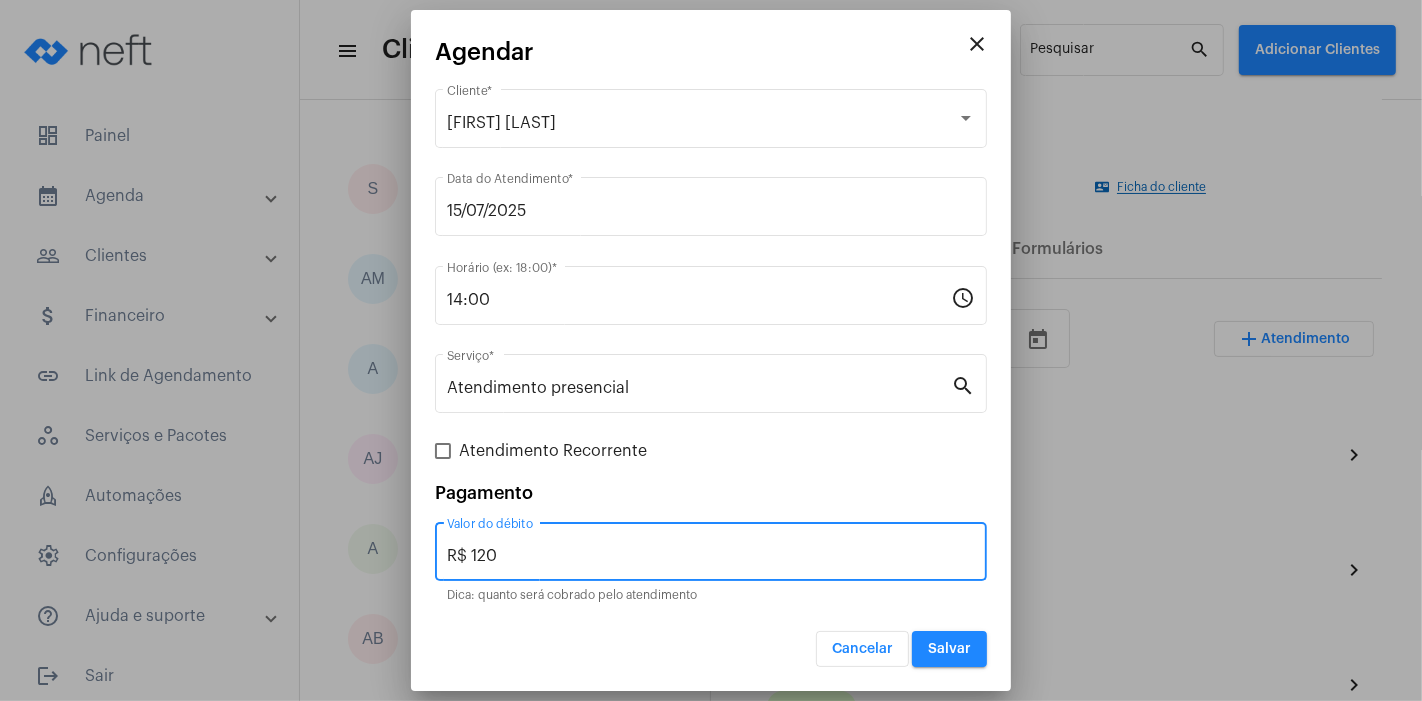 type on "R$ 120" 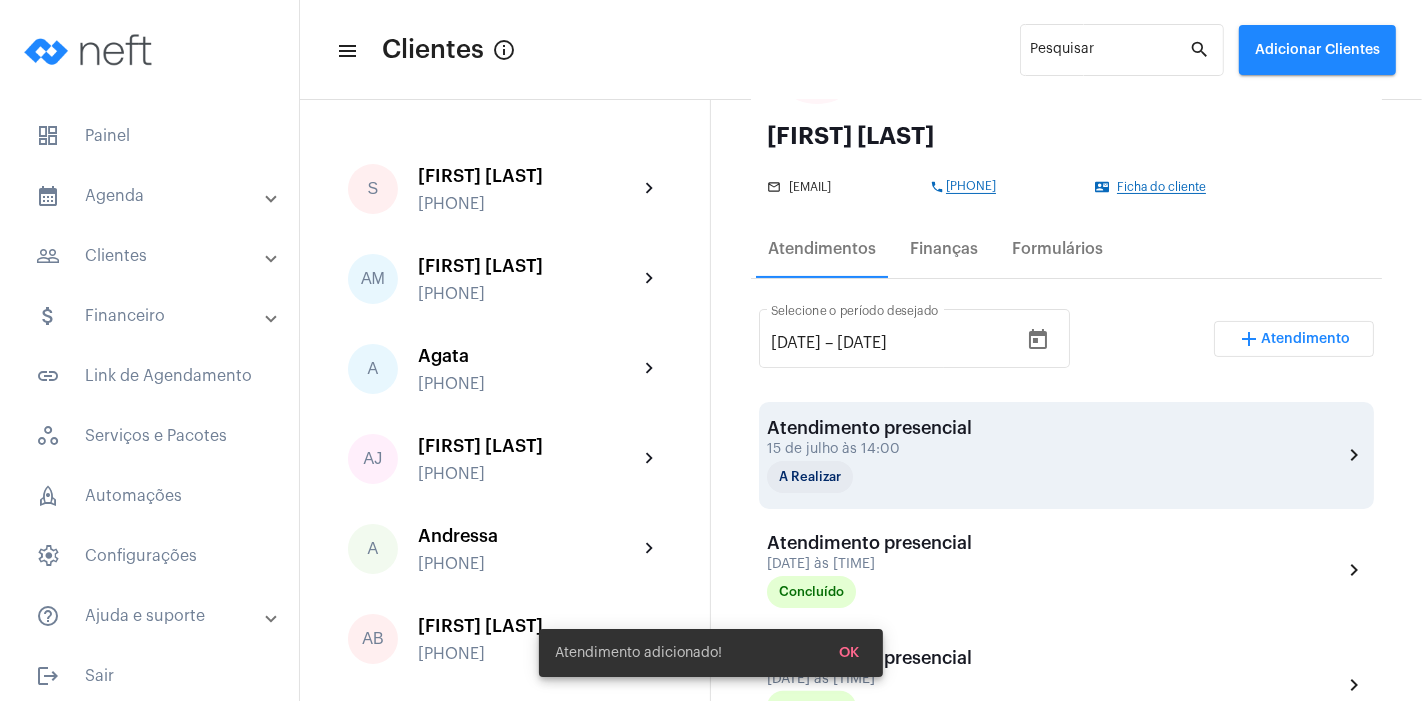 click on "15 de julho às 14:00" at bounding box center (869, 449) 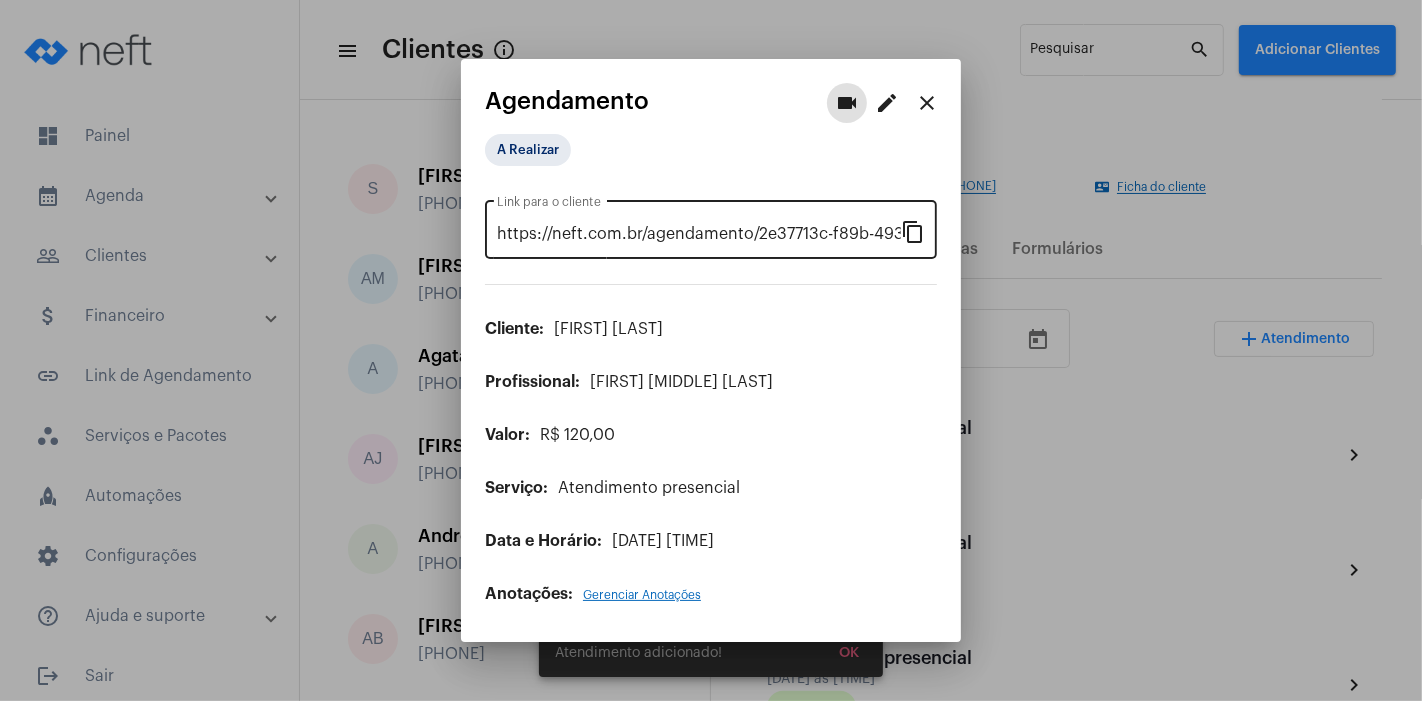 click on "content_copy" at bounding box center [913, 231] 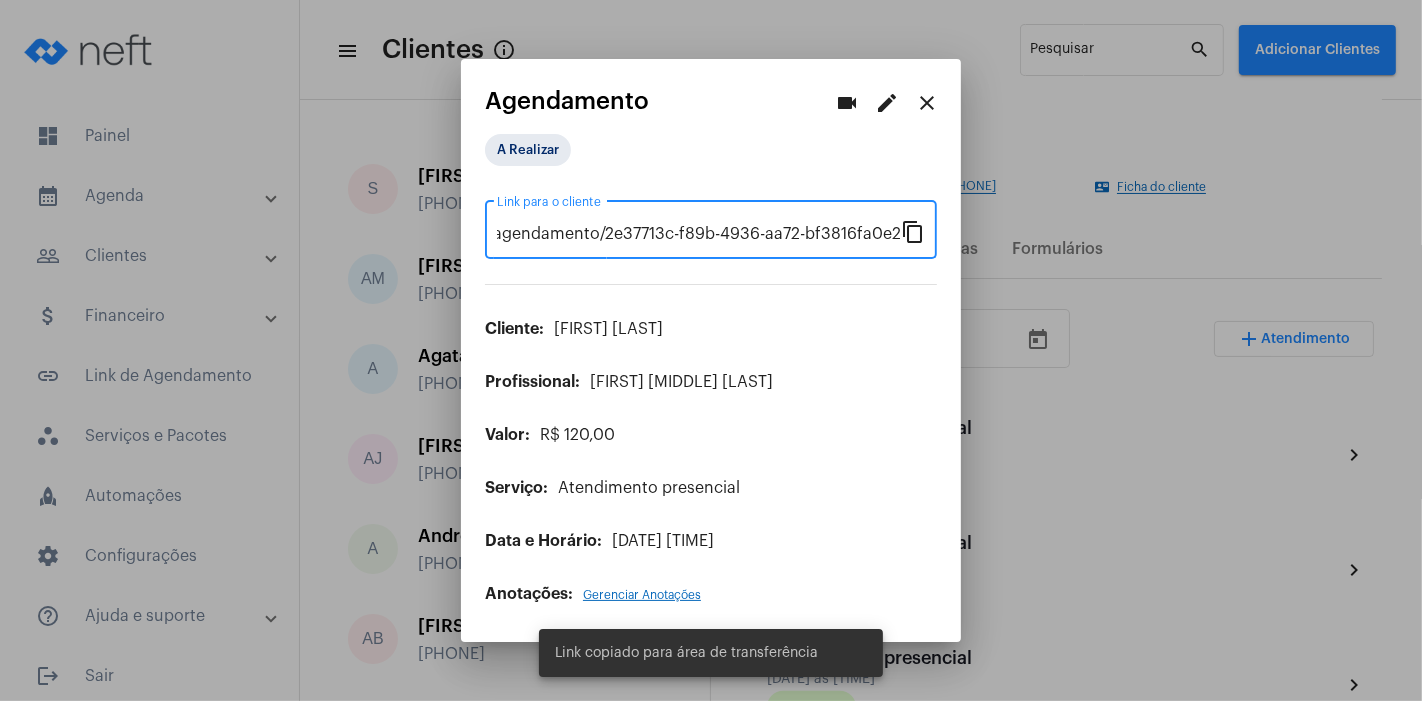 scroll, scrollTop: 0, scrollLeft: 0, axis: both 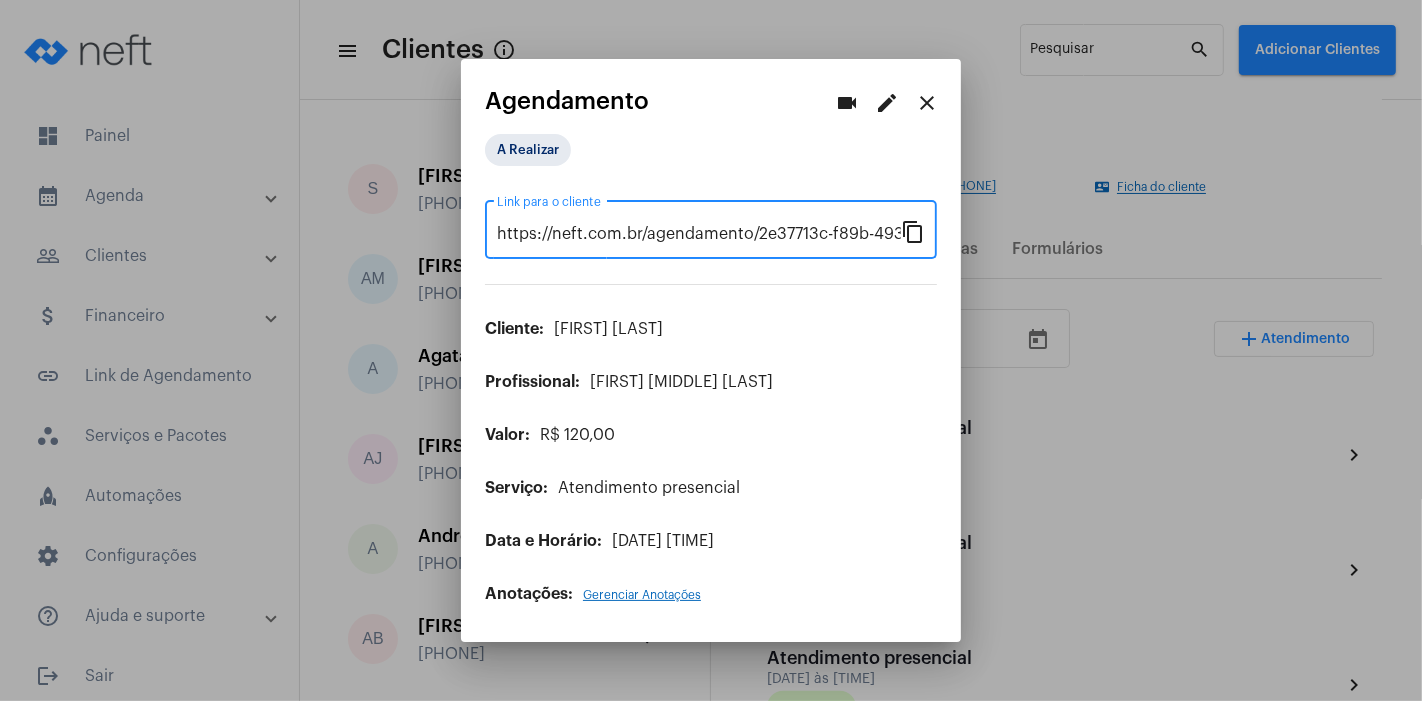 click on "close" at bounding box center (927, 103) 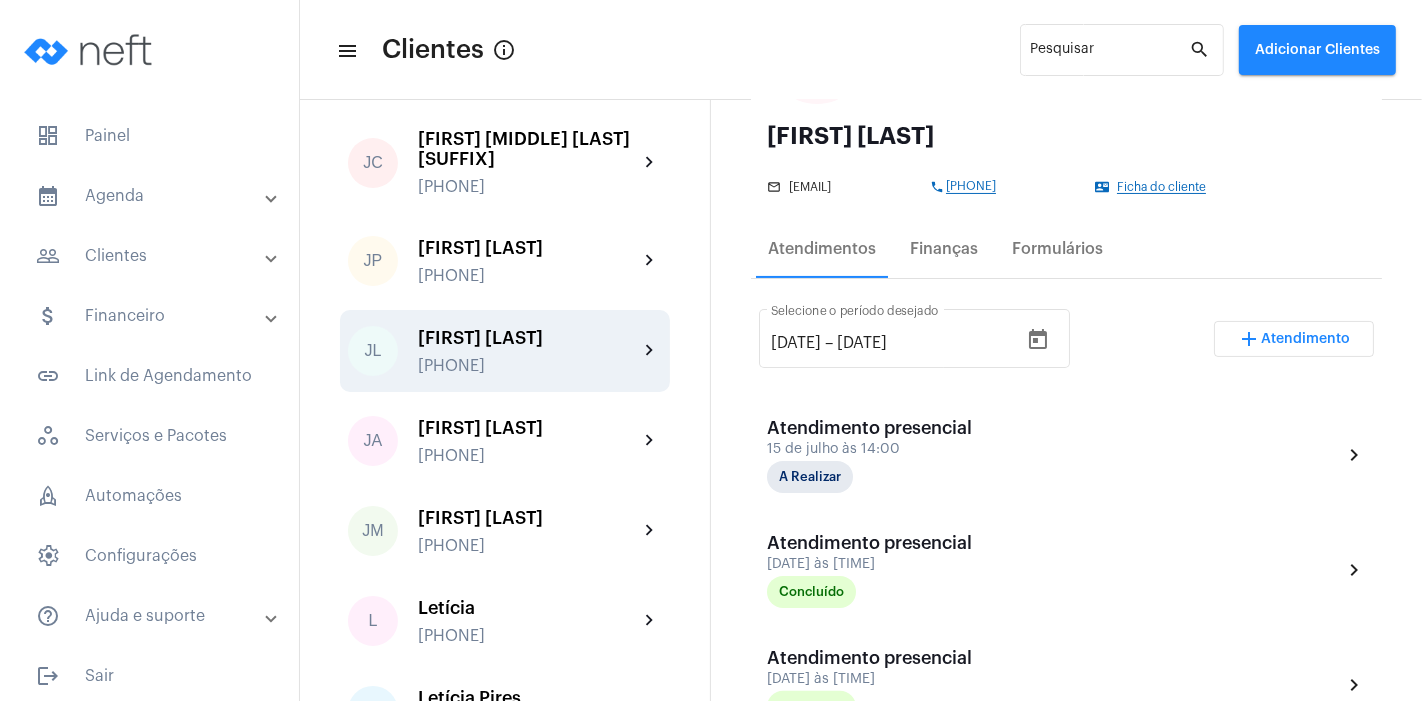 scroll, scrollTop: 1206, scrollLeft: 0, axis: vertical 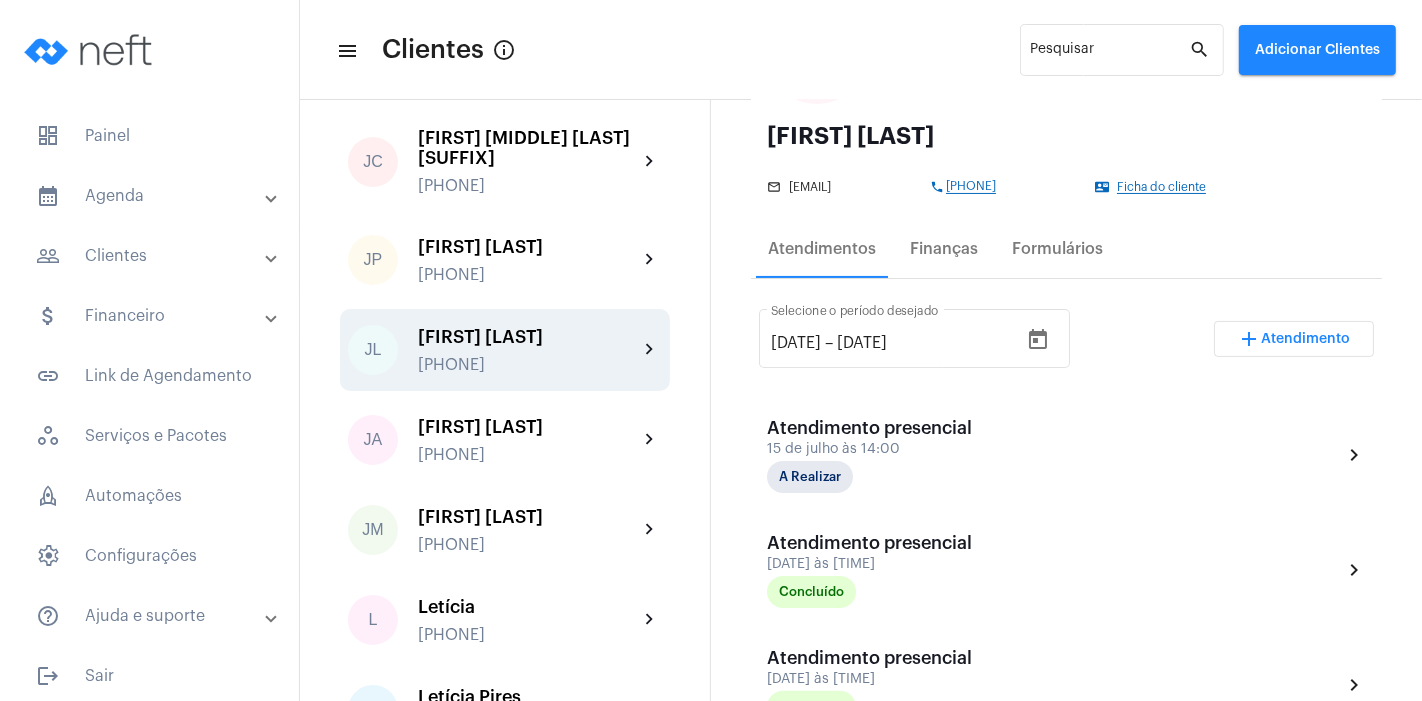 click on "[FIRST] [LAST] [PHONE]" 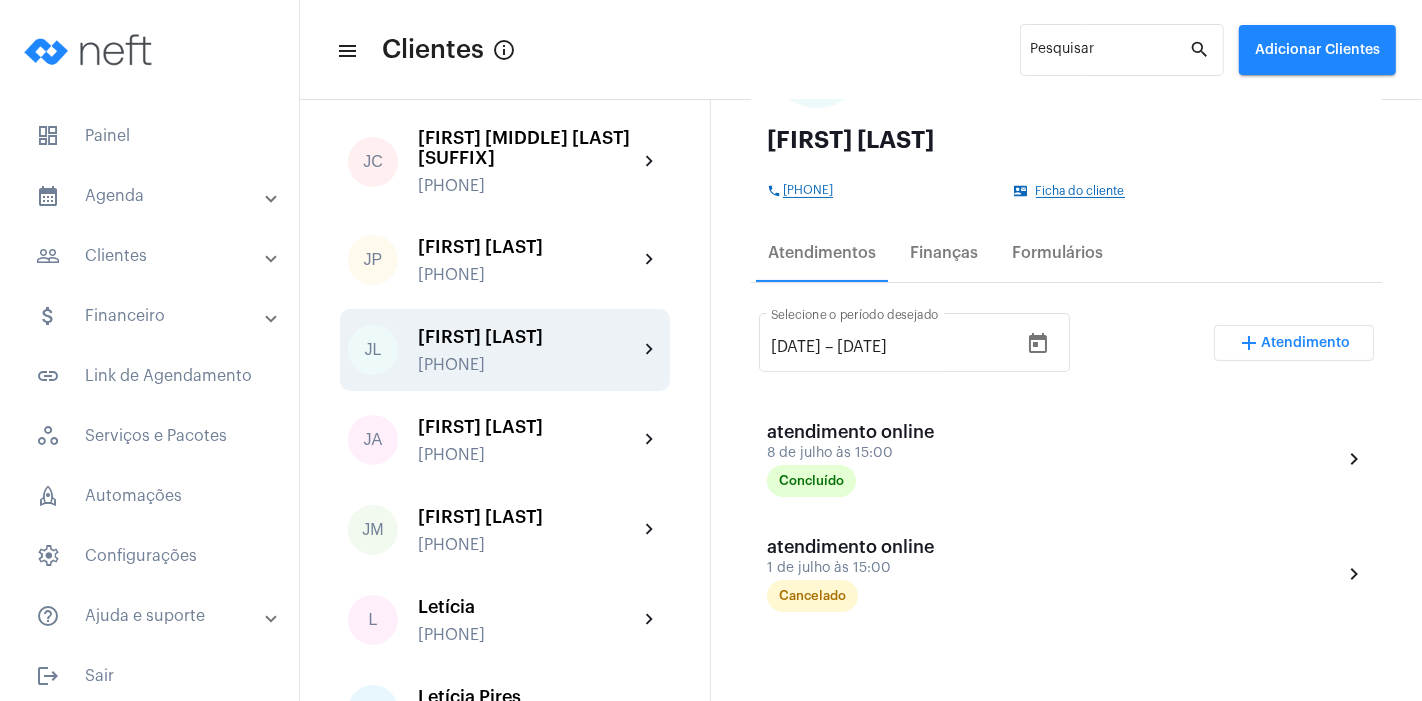 scroll, scrollTop: 221, scrollLeft: 0, axis: vertical 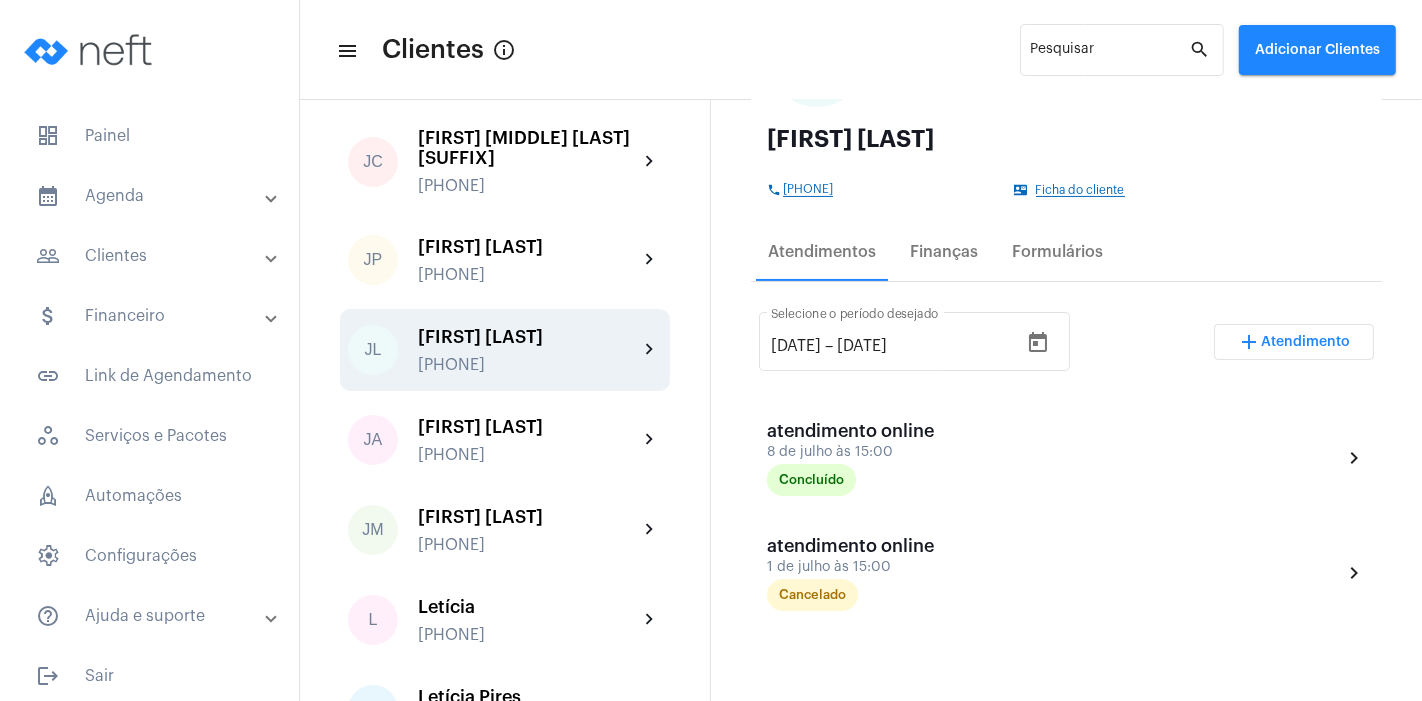 click on "Atendimento" at bounding box center [1306, 342] 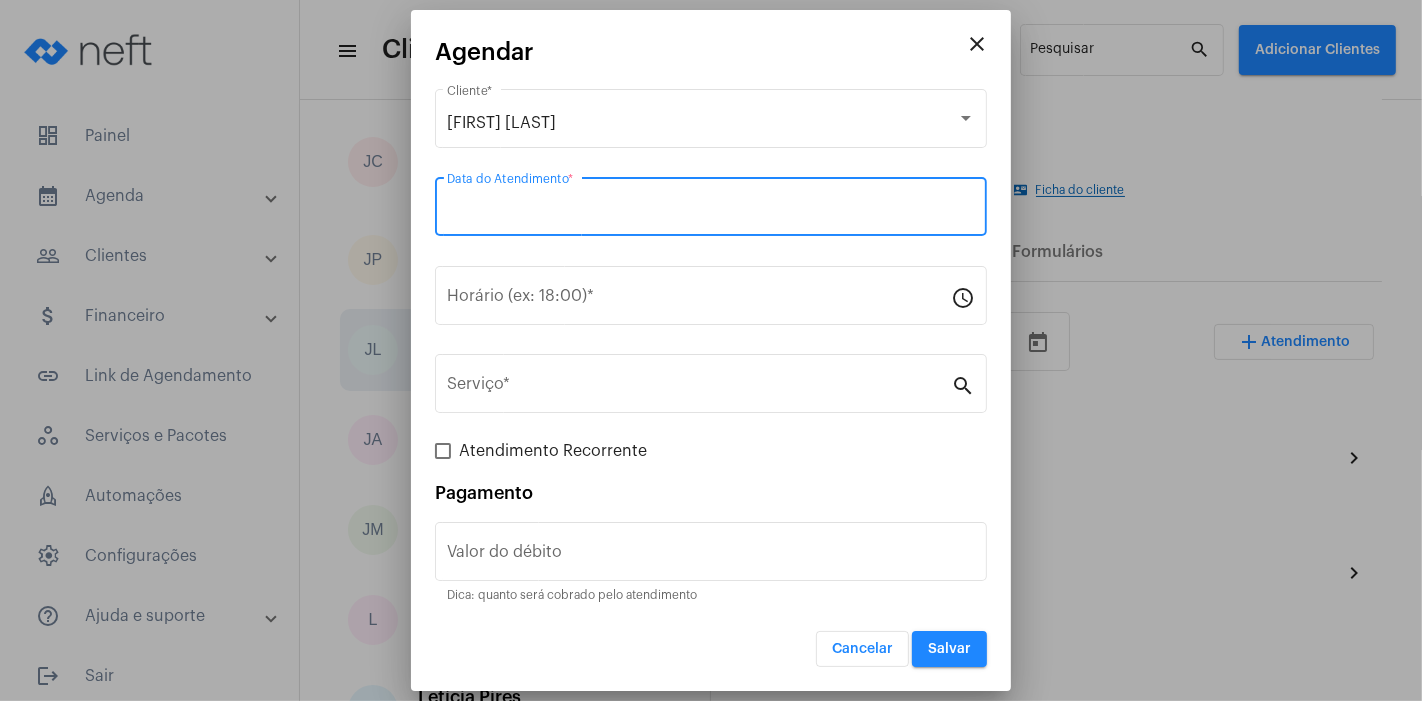 click on "Data do Atendimento  *" at bounding box center (711, 211) 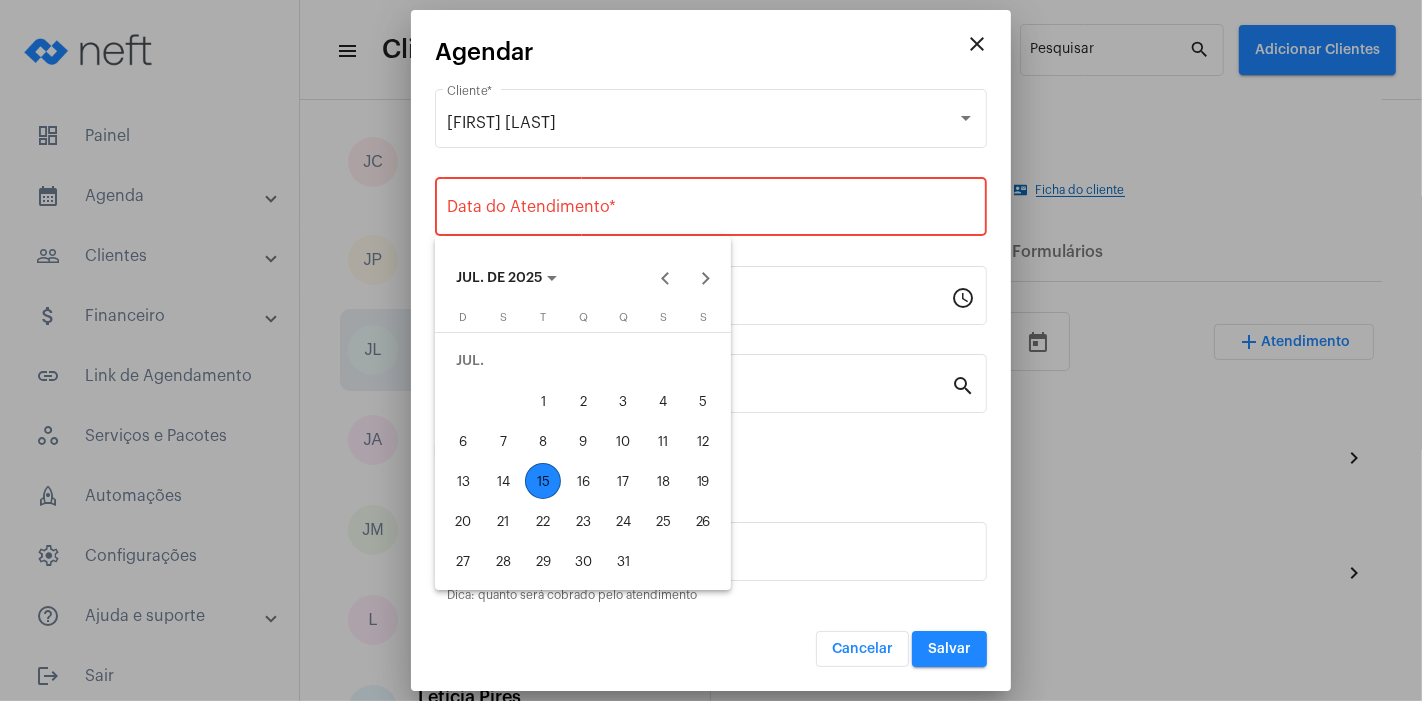 click on "15" at bounding box center [543, 481] 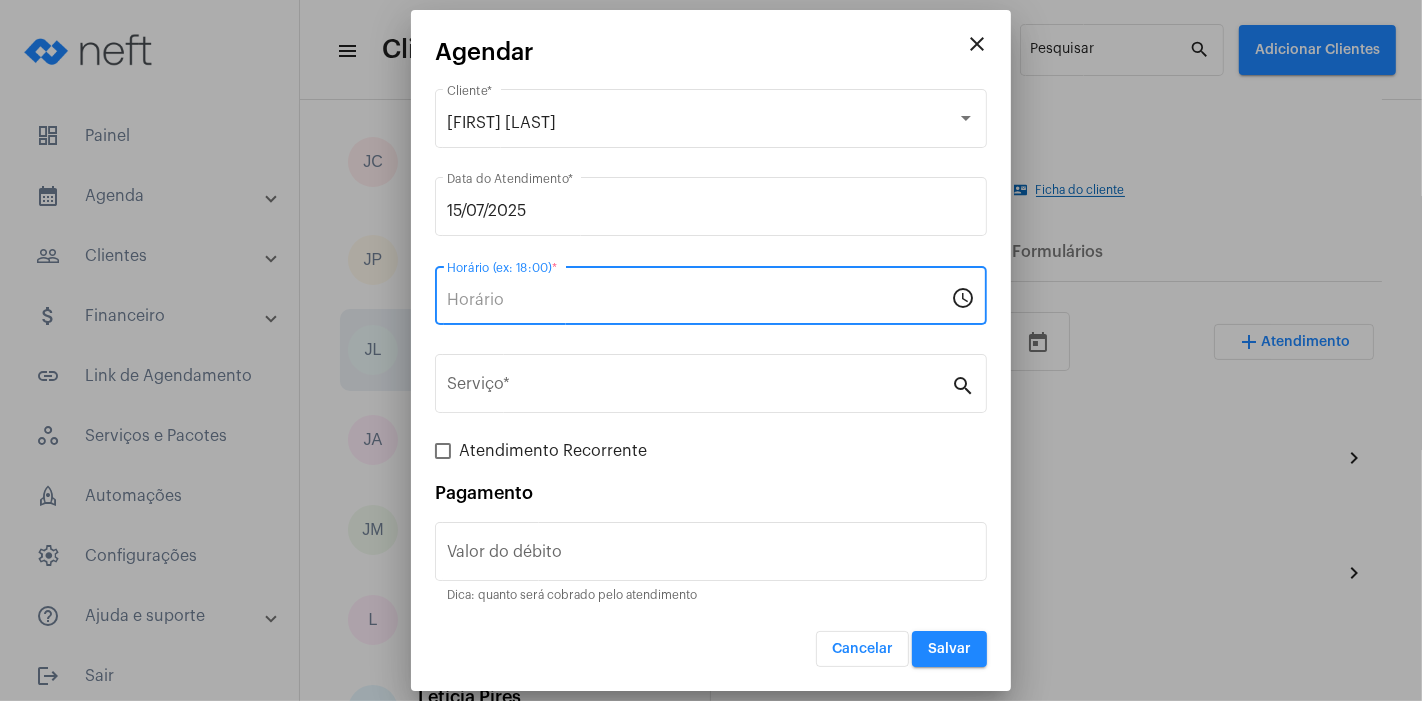 click on "Horário (ex: 18:00)  *" at bounding box center (699, 300) 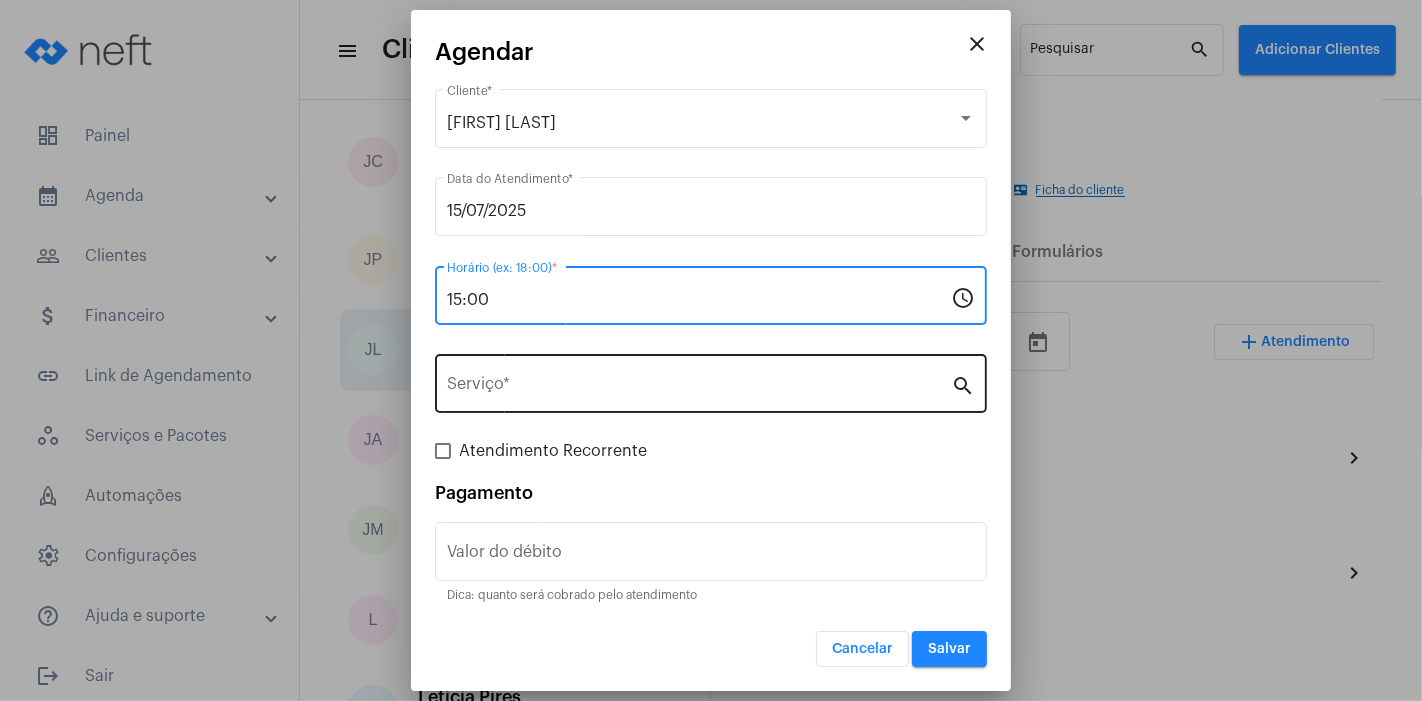 type on "15:00" 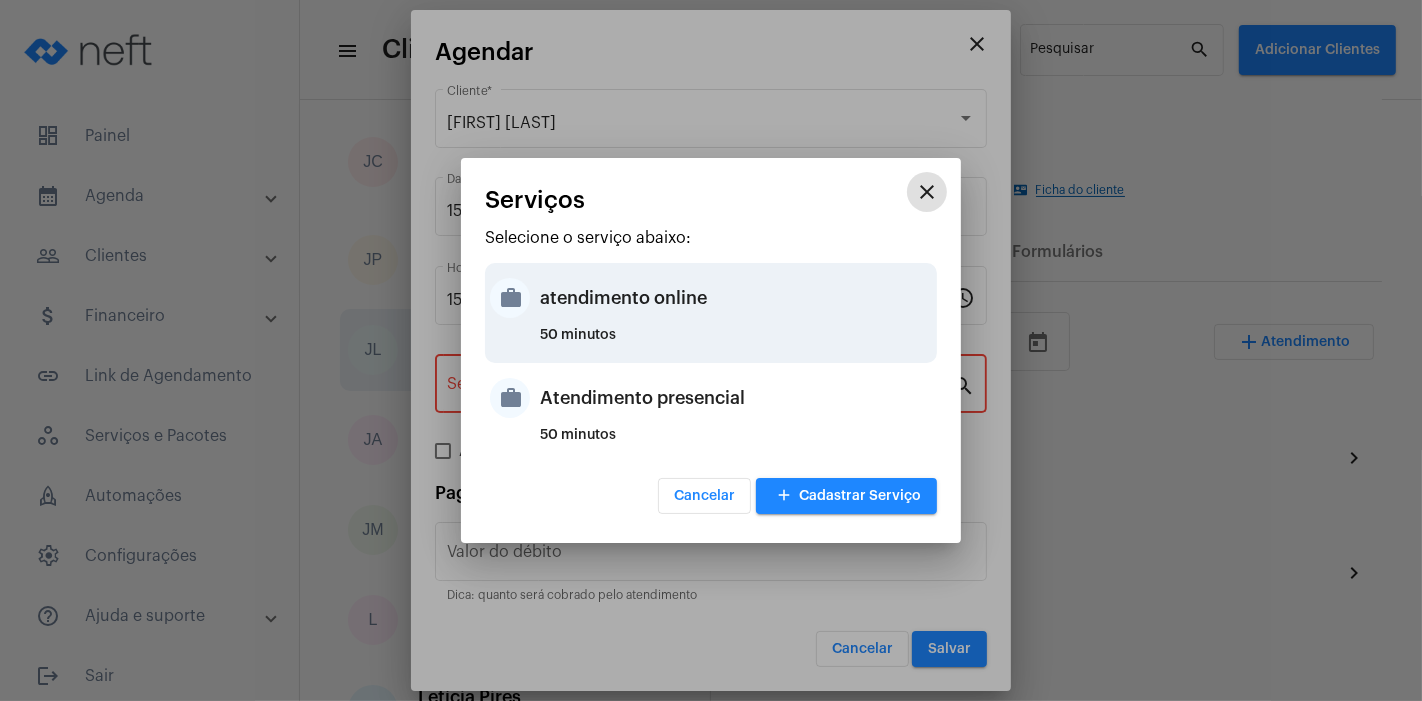 click on "atendimento online" at bounding box center (736, 298) 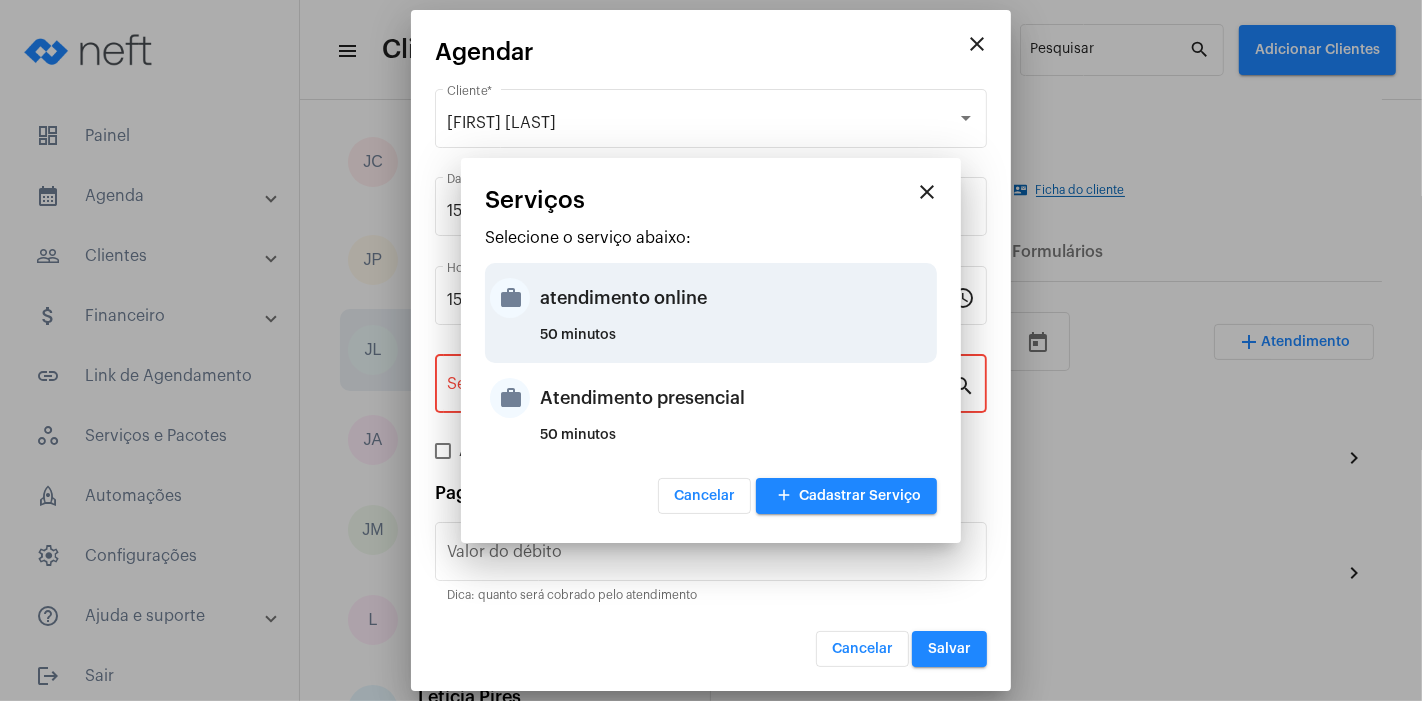 type on "atendimento online" 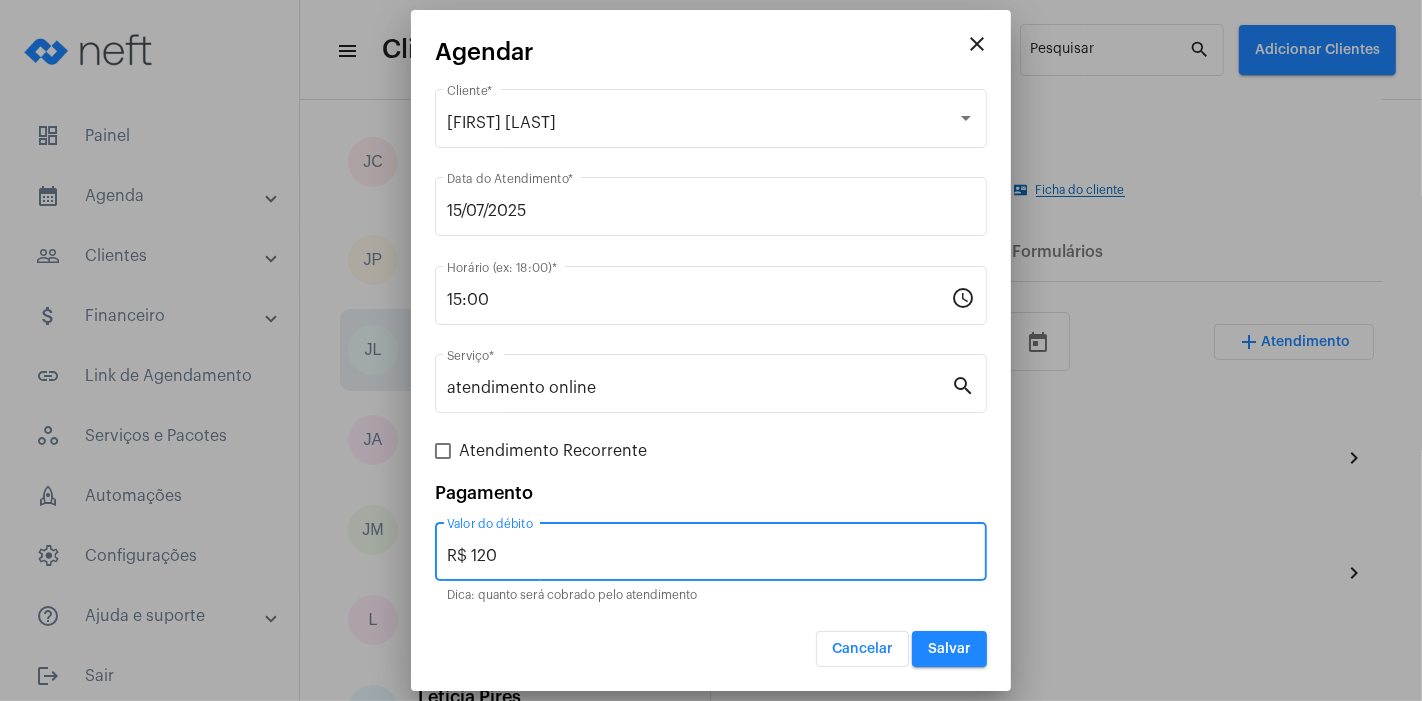 click on "R$ 120" at bounding box center (711, 556) 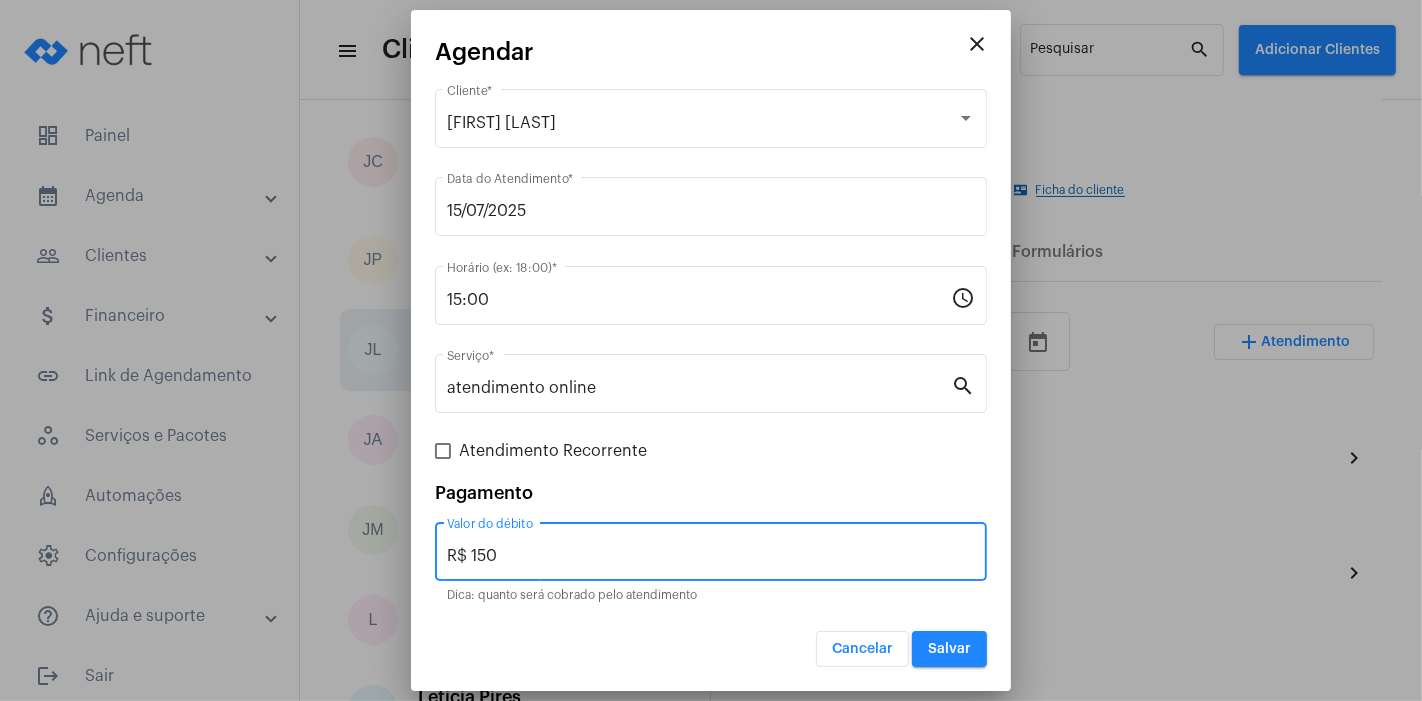 type on "R$ 150" 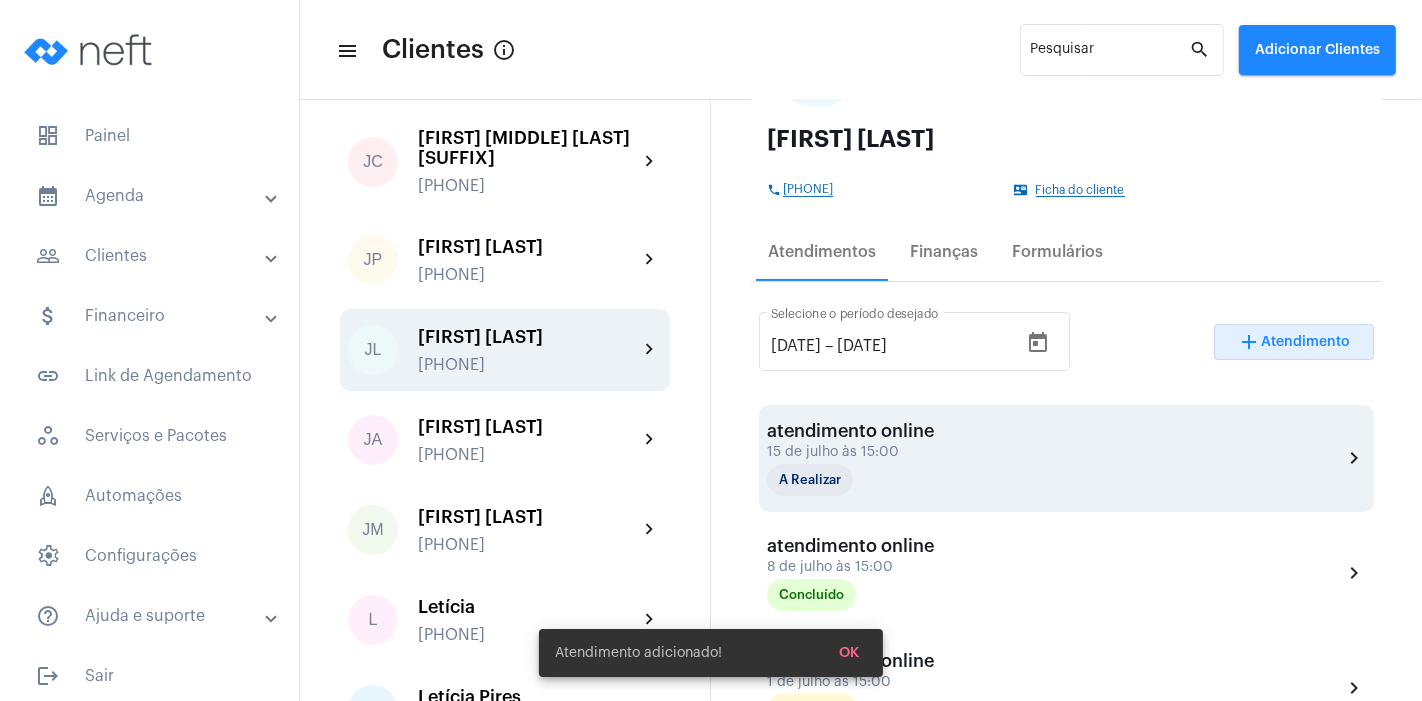 click on "15 de julho às 15:00" at bounding box center (867, 452) 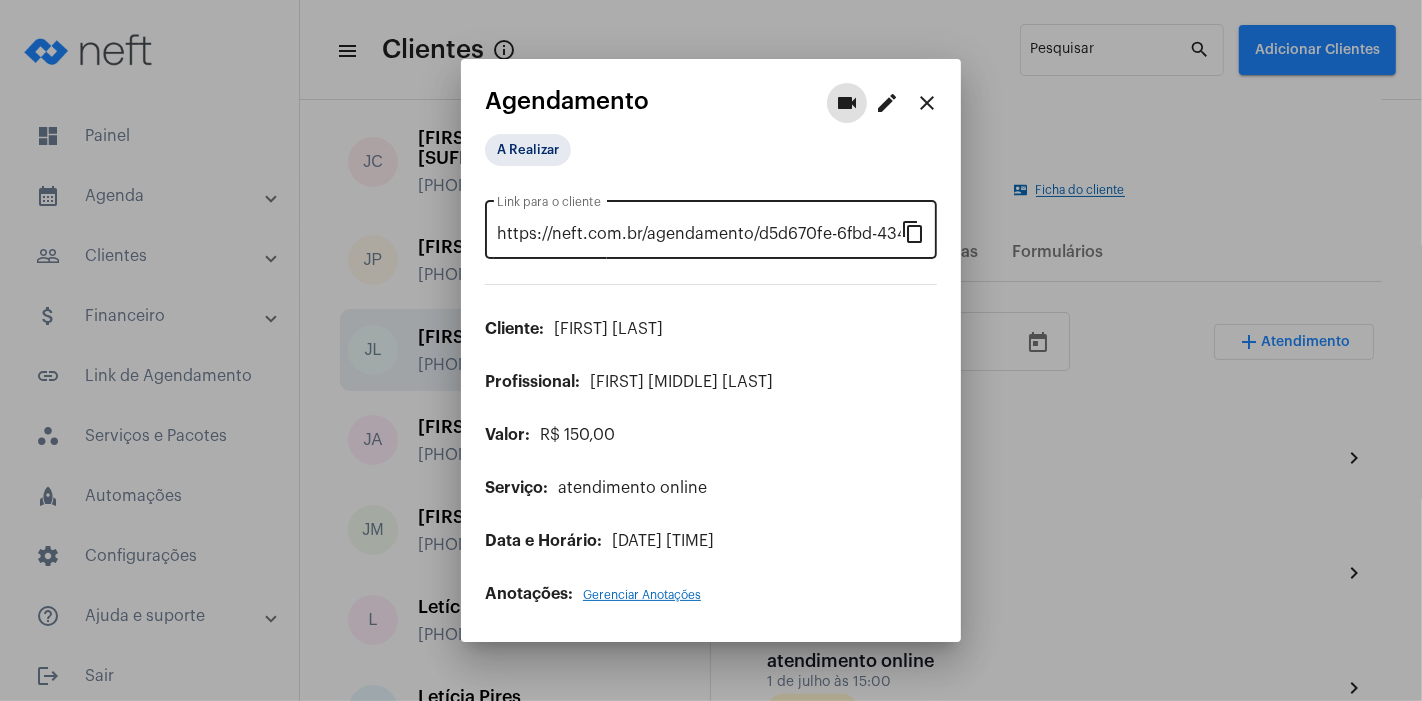 click on "content_copy" at bounding box center [913, 231] 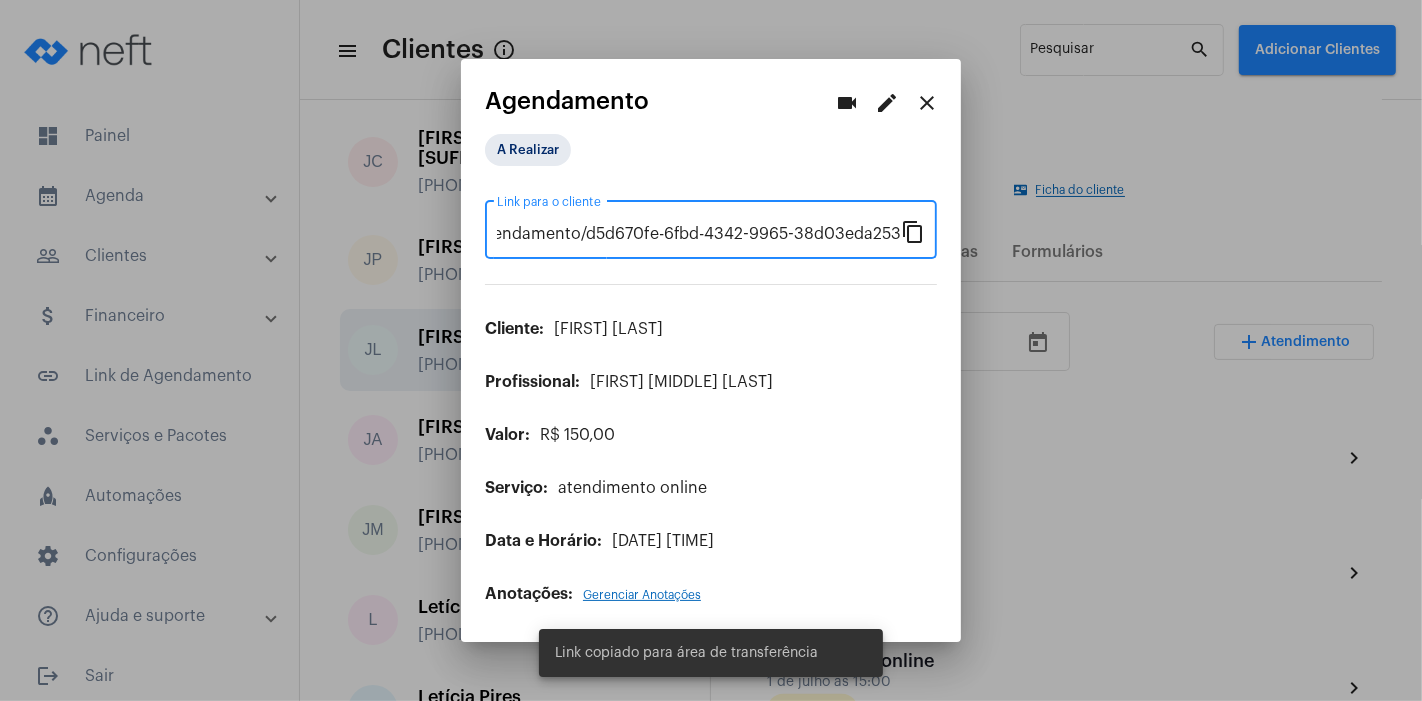 click at bounding box center (711, 350) 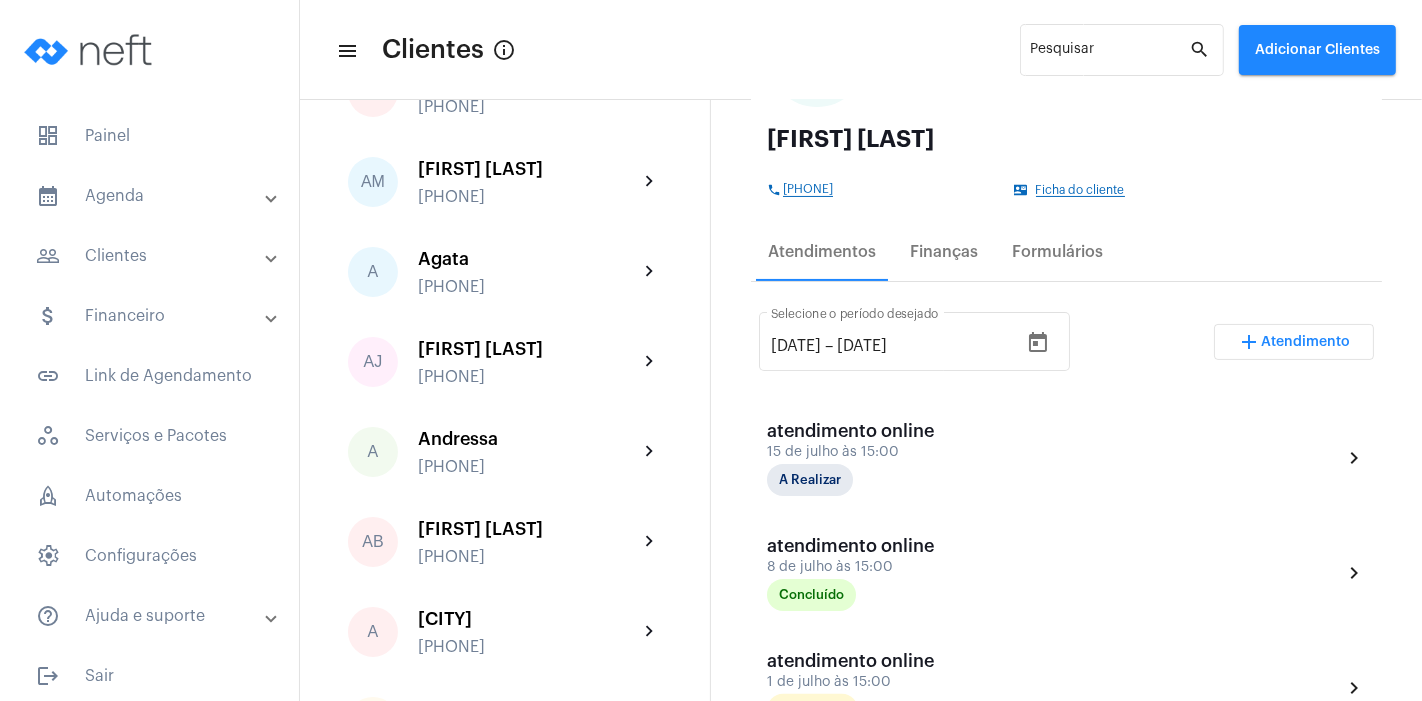 scroll, scrollTop: 0, scrollLeft: 0, axis: both 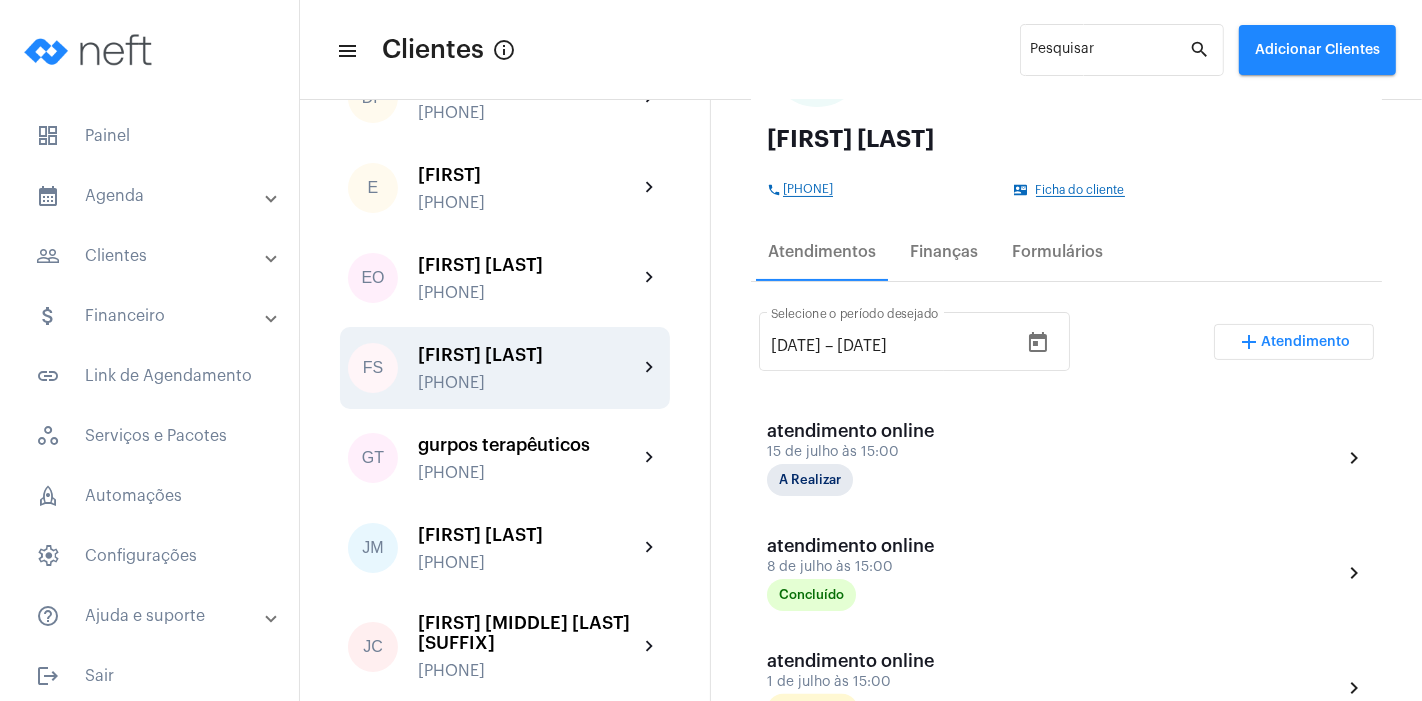 click on "[PHONE]" 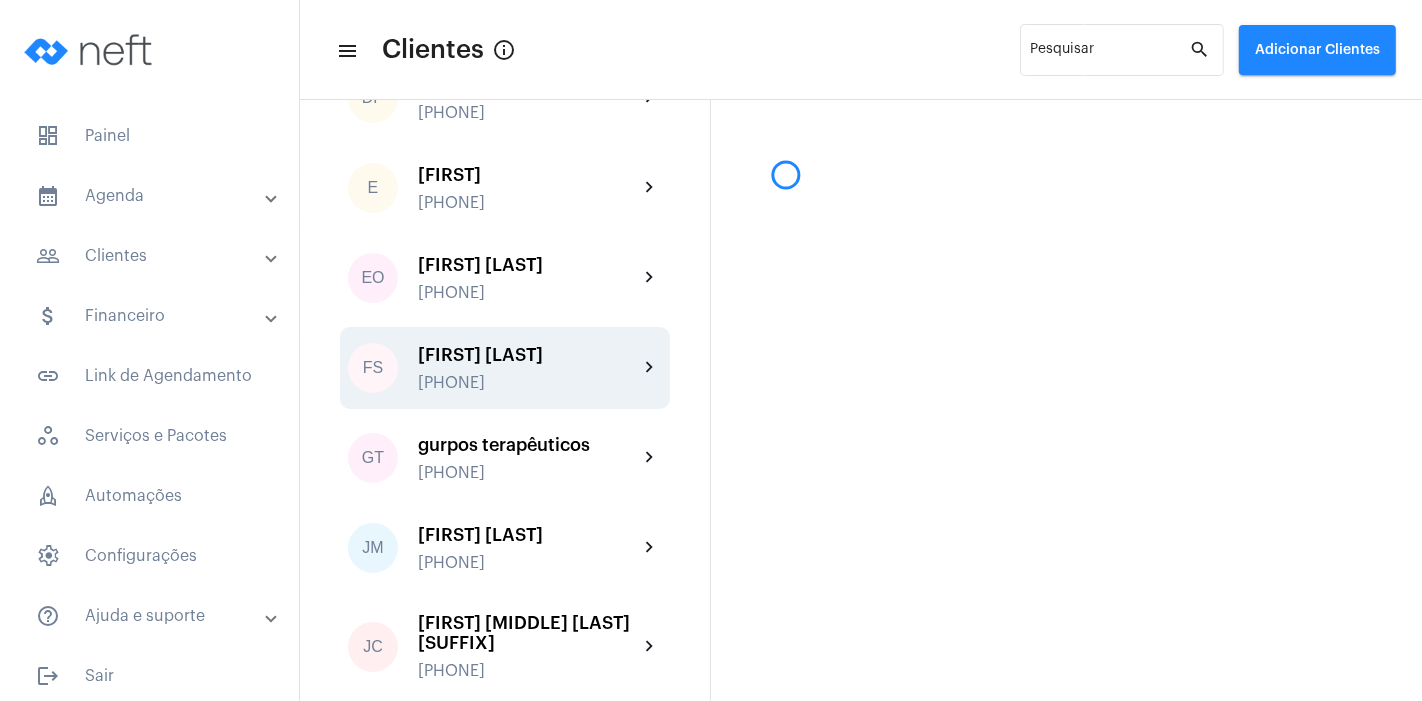 scroll, scrollTop: 728, scrollLeft: 0, axis: vertical 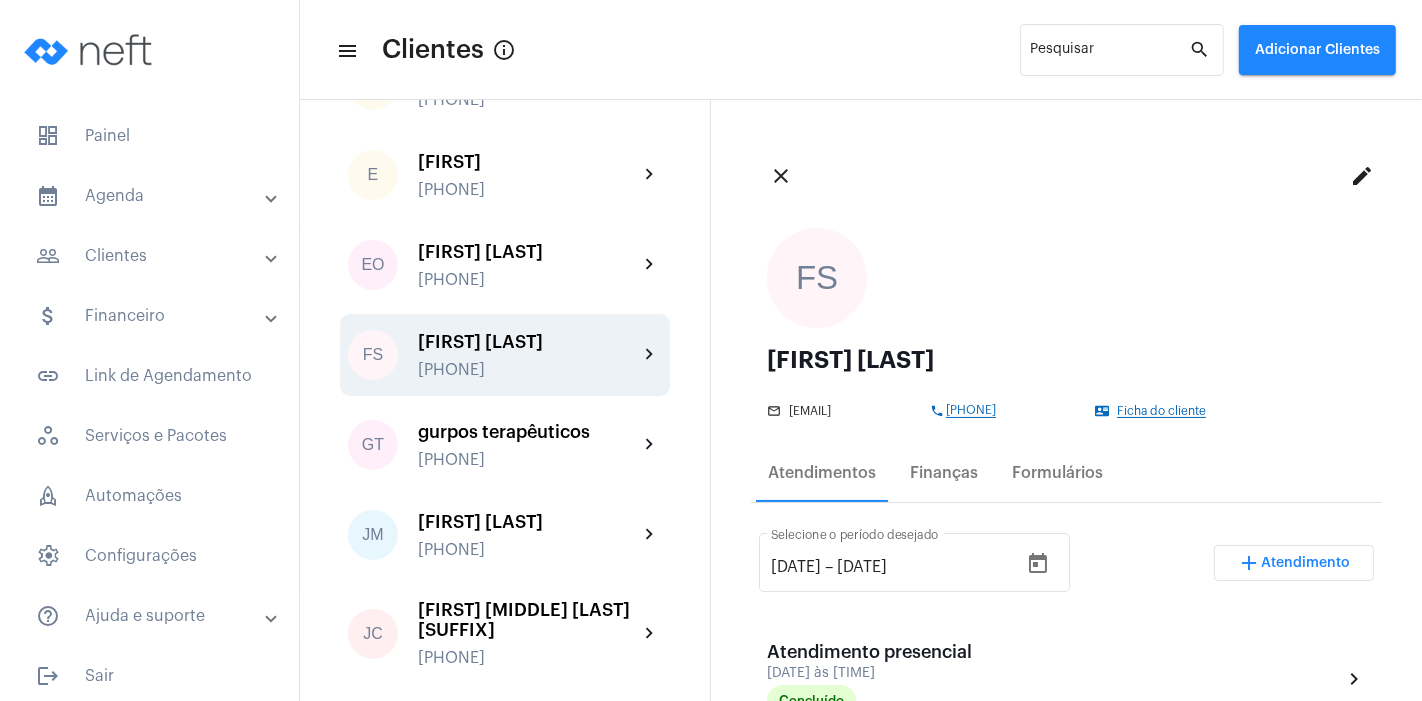 click on "Atendimento" at bounding box center (1306, 563) 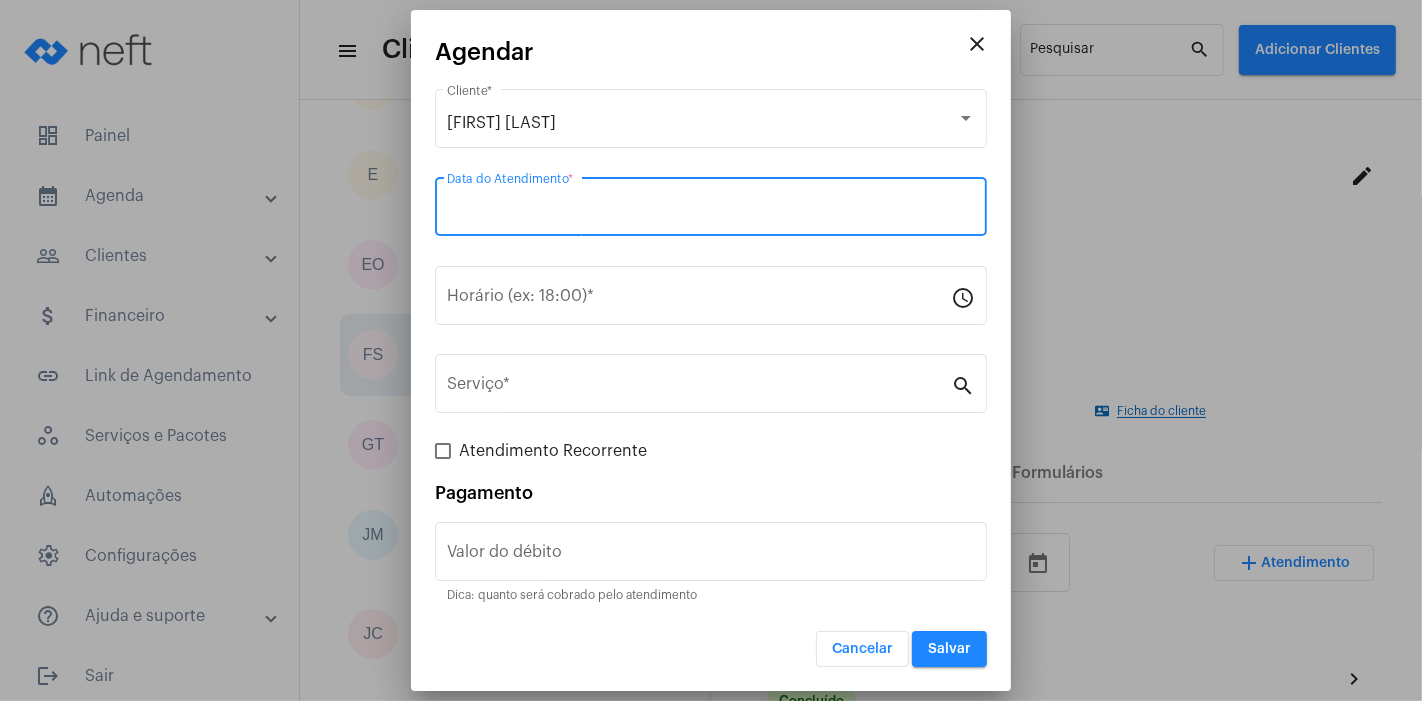 click on "Data do Atendimento  *" at bounding box center [711, 211] 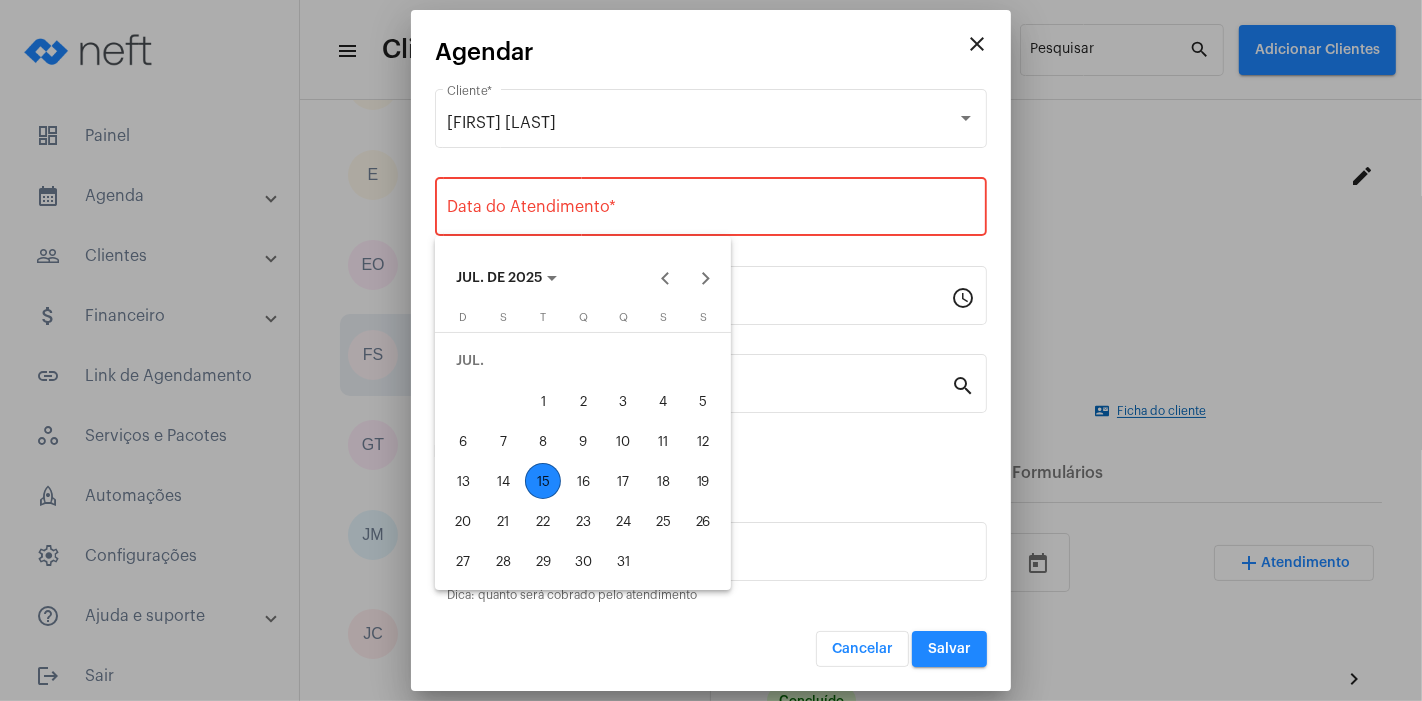 click on "15" at bounding box center [543, 481] 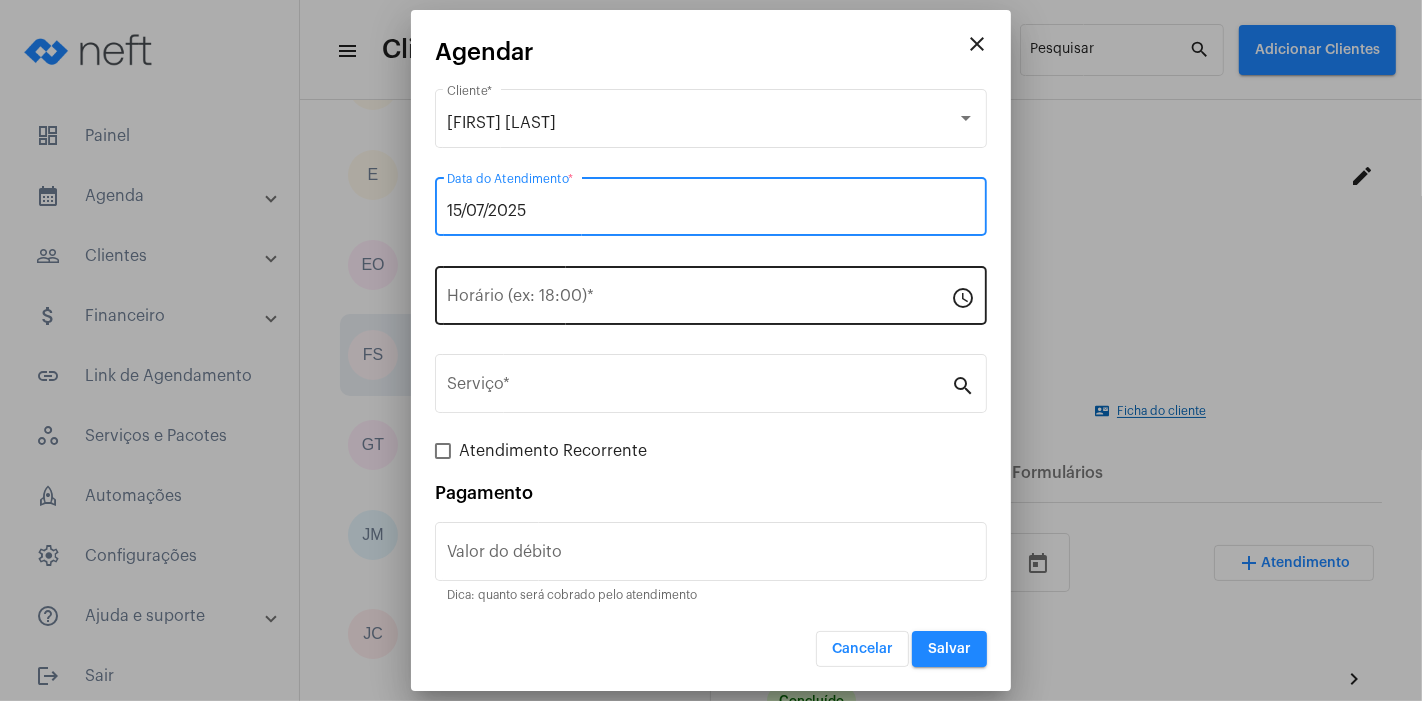 click on "Horário (ex: 18:00)  *" at bounding box center (699, 293) 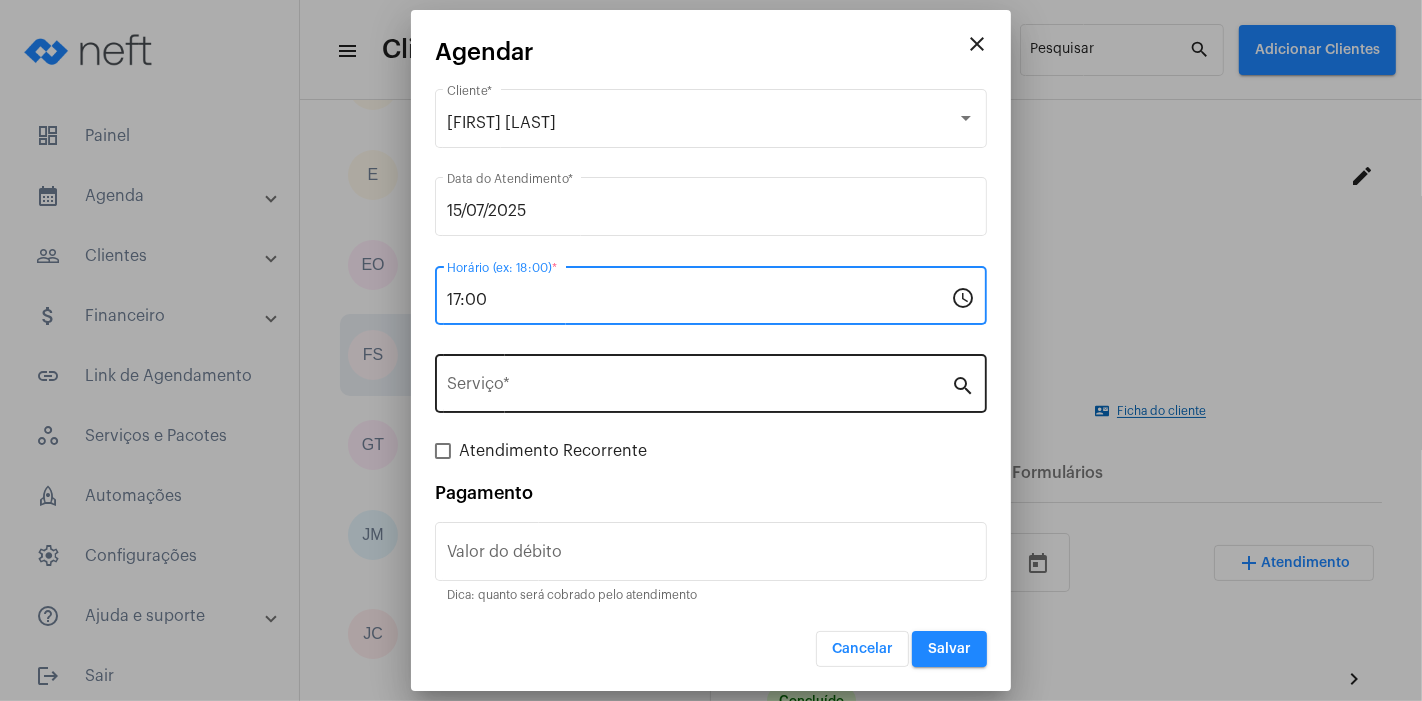 type on "17:00" 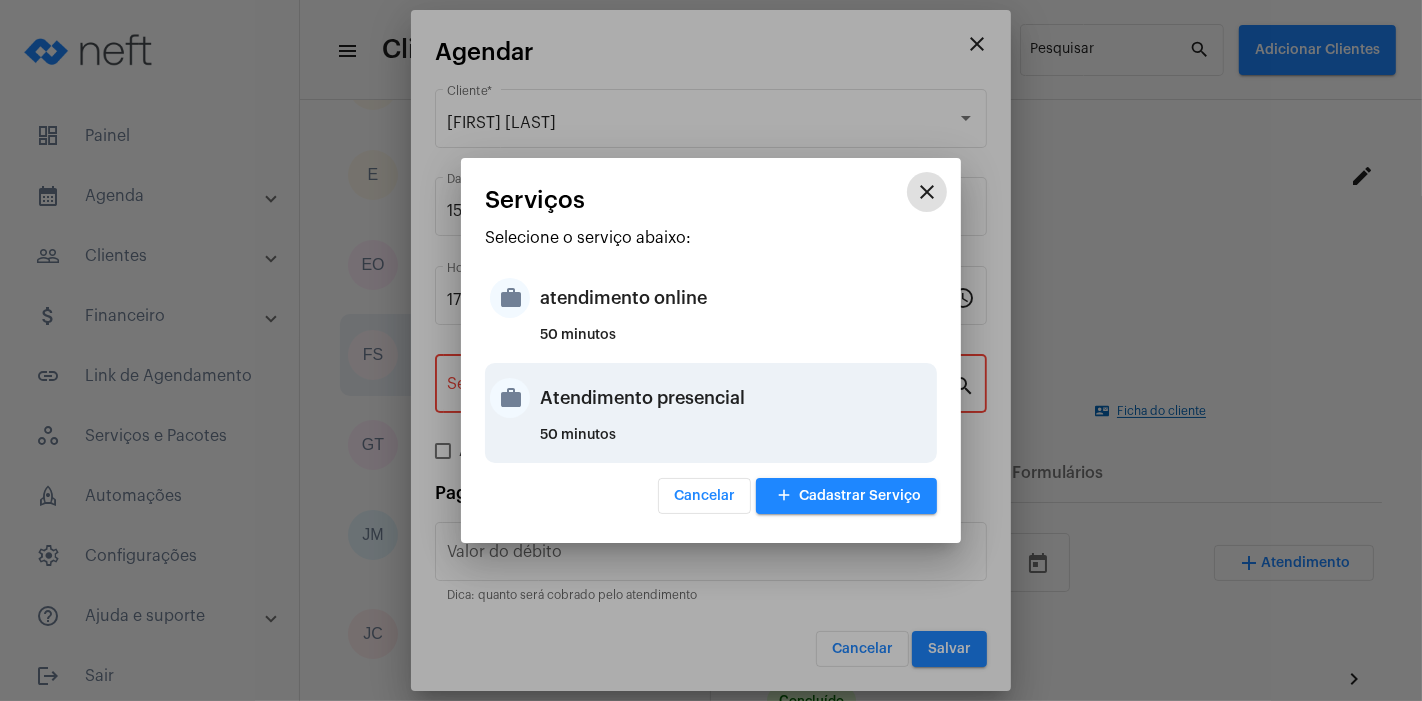 click on "Atendimento presencial" at bounding box center [736, 398] 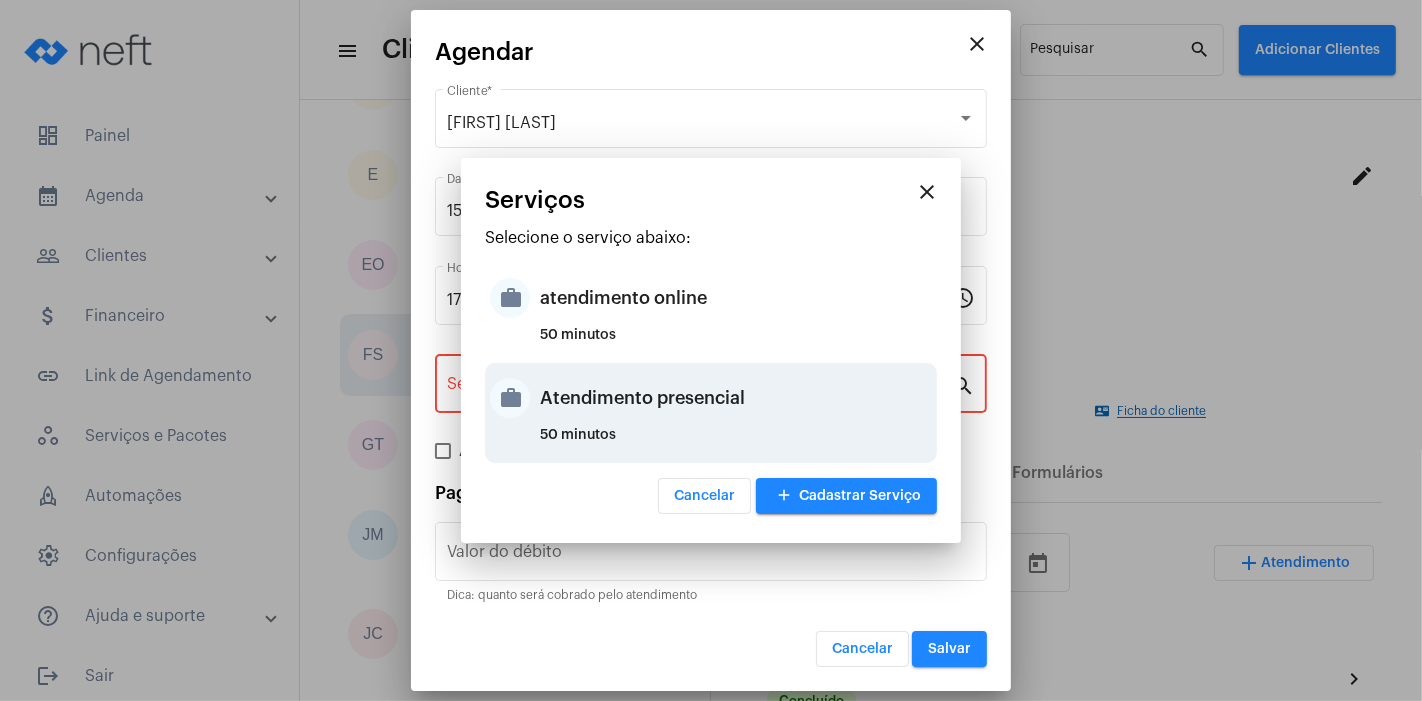 type on "Atendimento presencial" 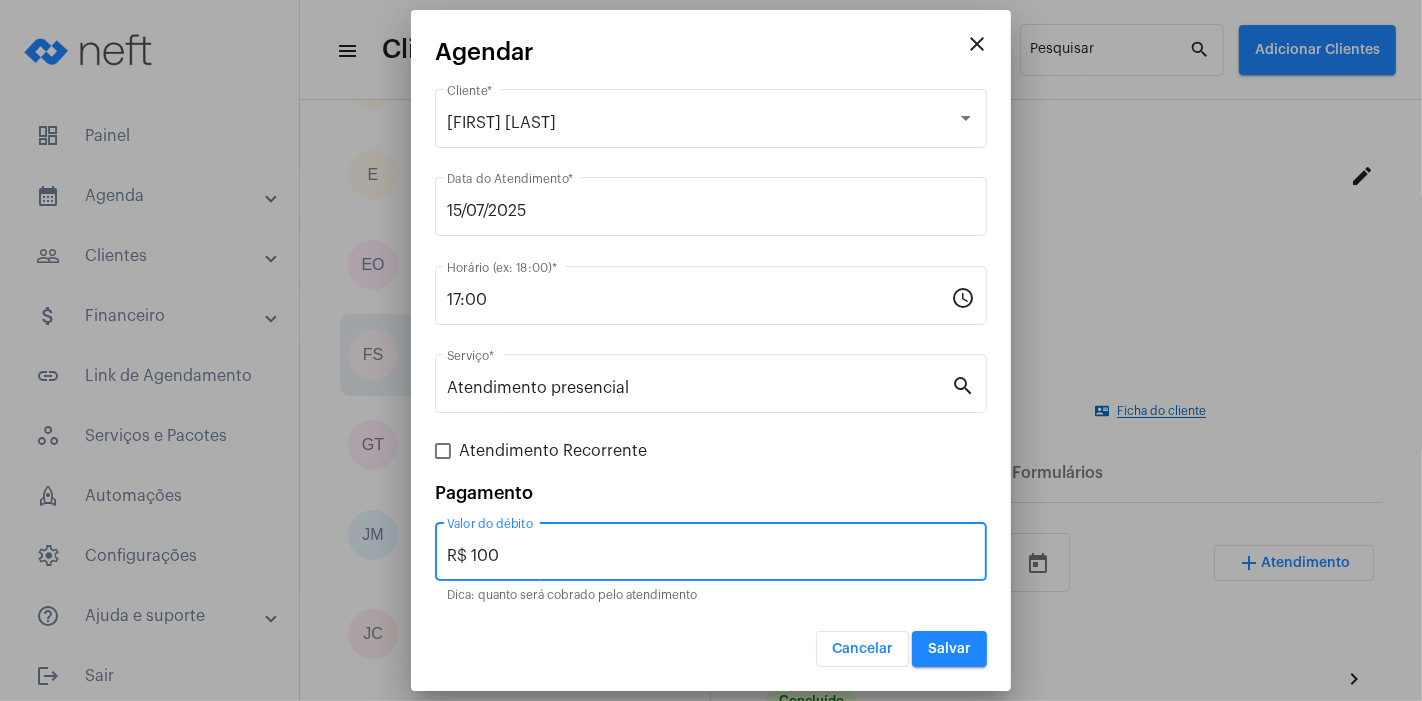 click on "R$ 100" at bounding box center [711, 556] 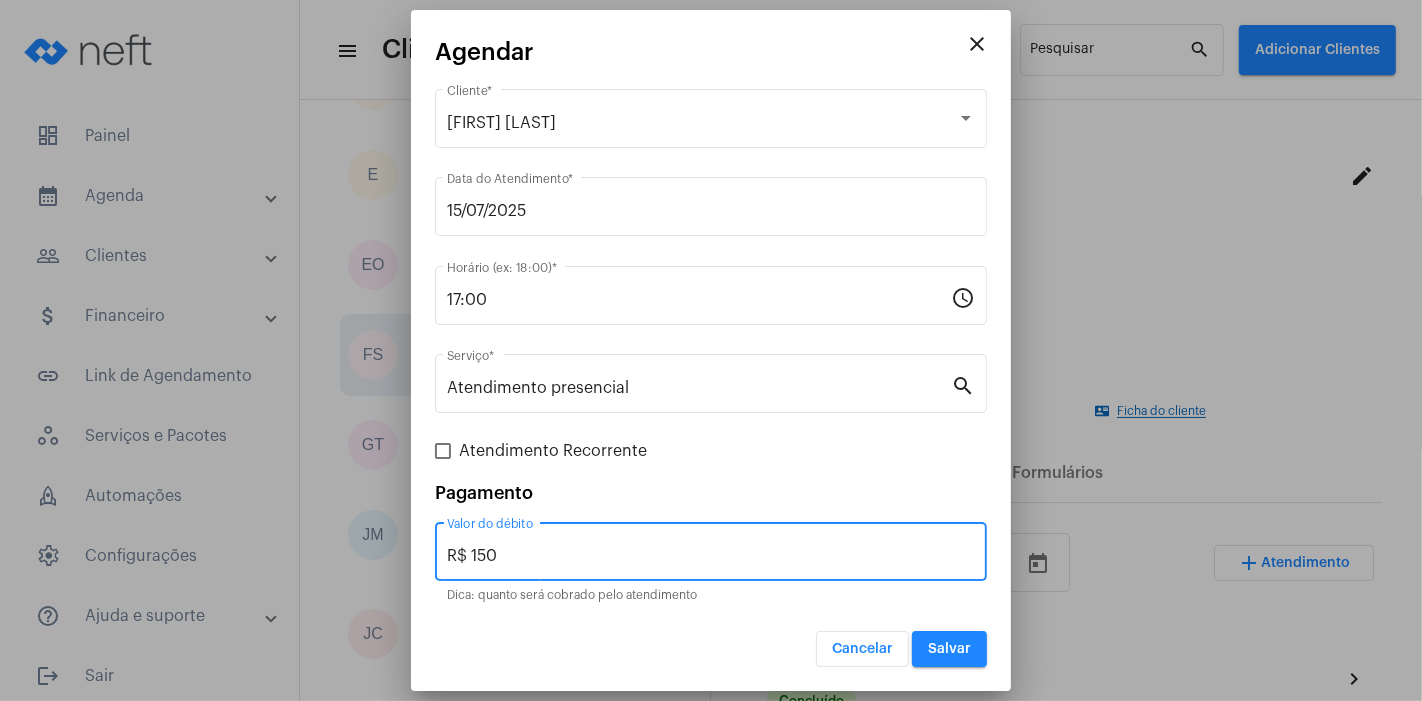 type on "R$ 150" 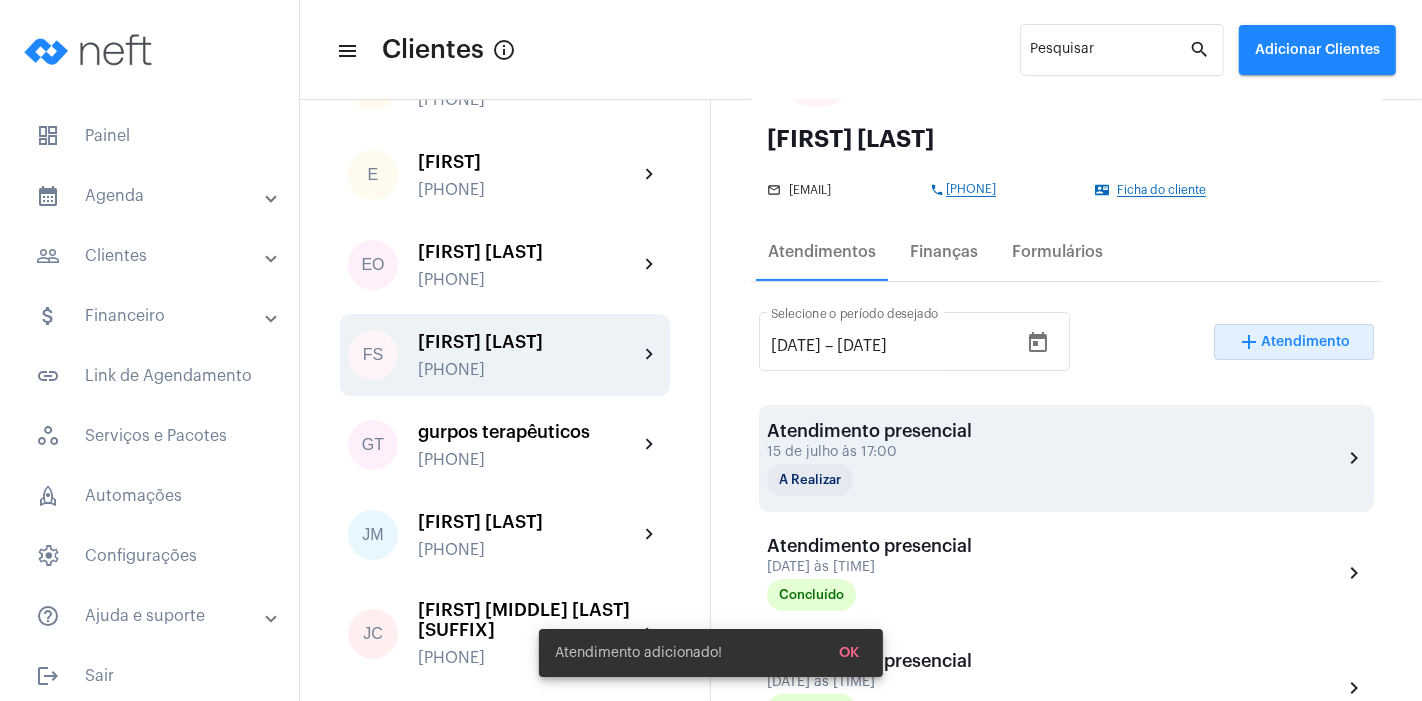 scroll, scrollTop: 222, scrollLeft: 0, axis: vertical 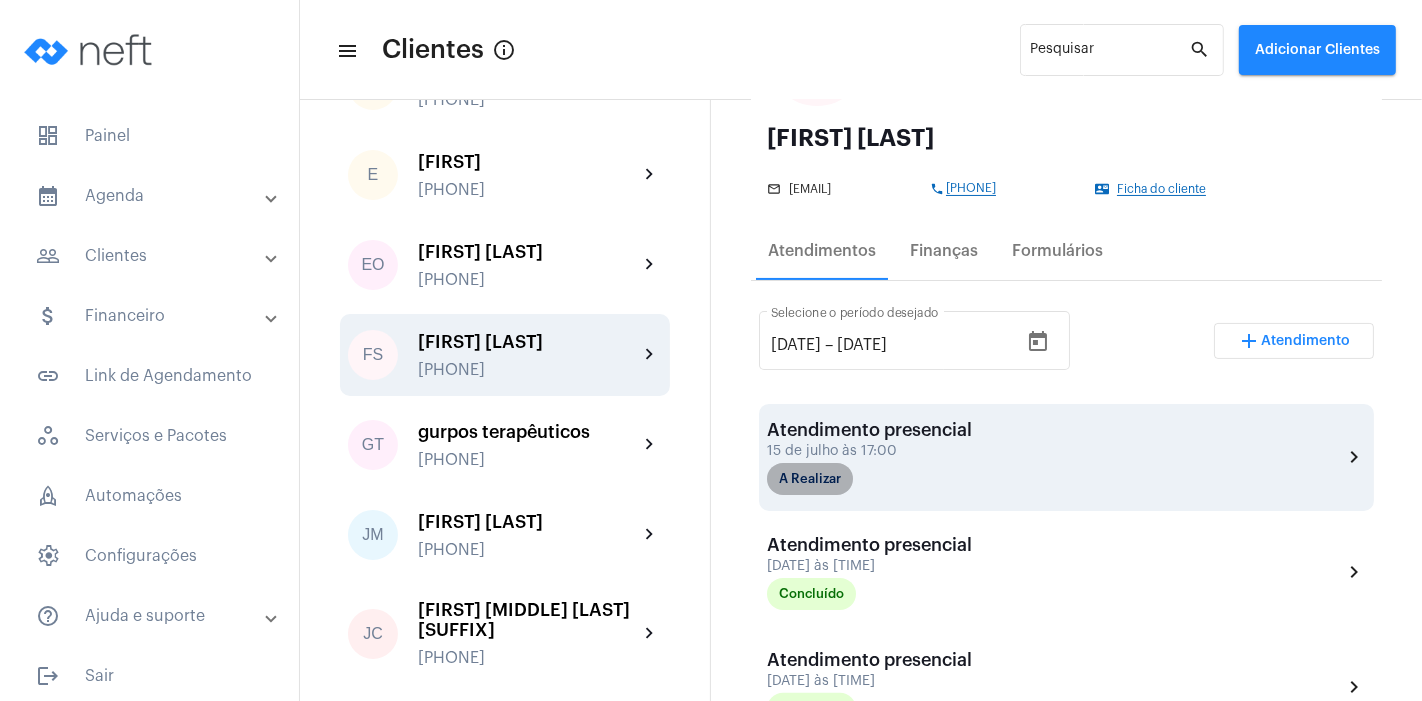 click on "A Realizar" at bounding box center [810, 479] 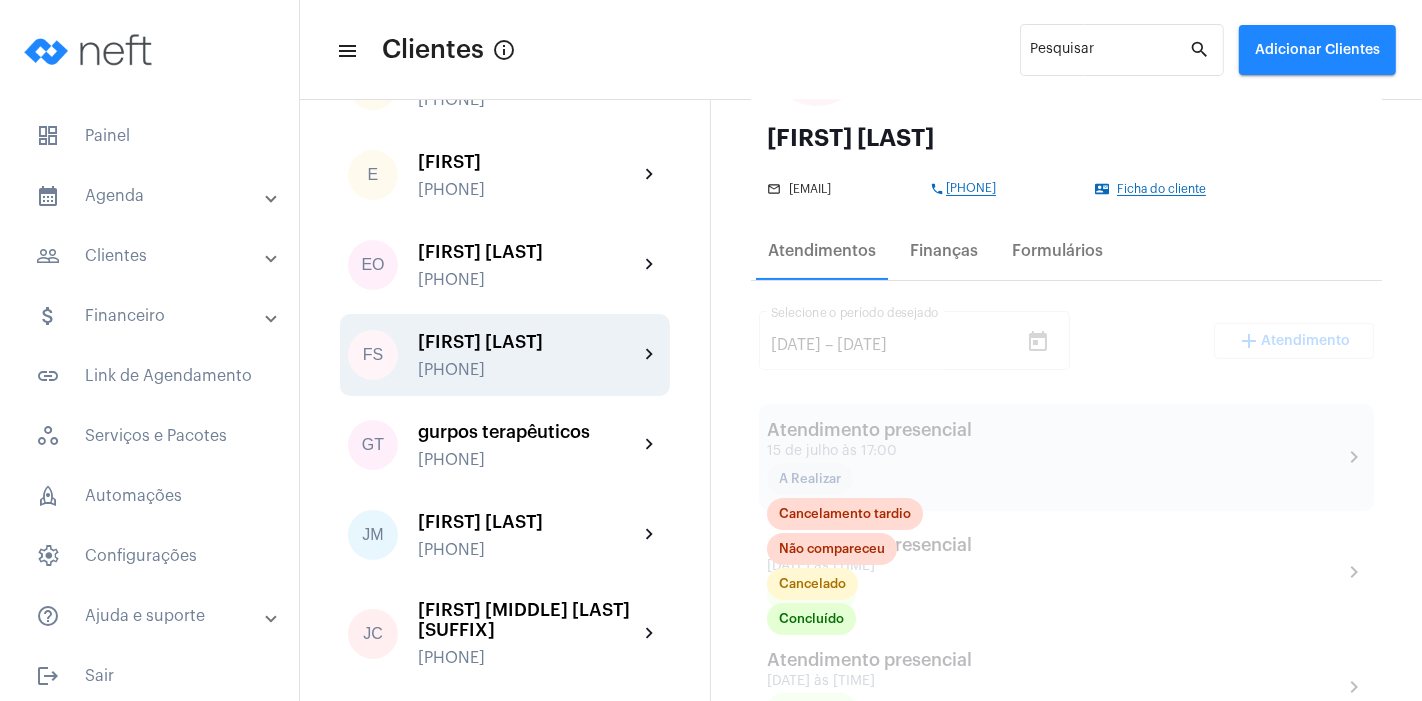 click at bounding box center [1066, 709] 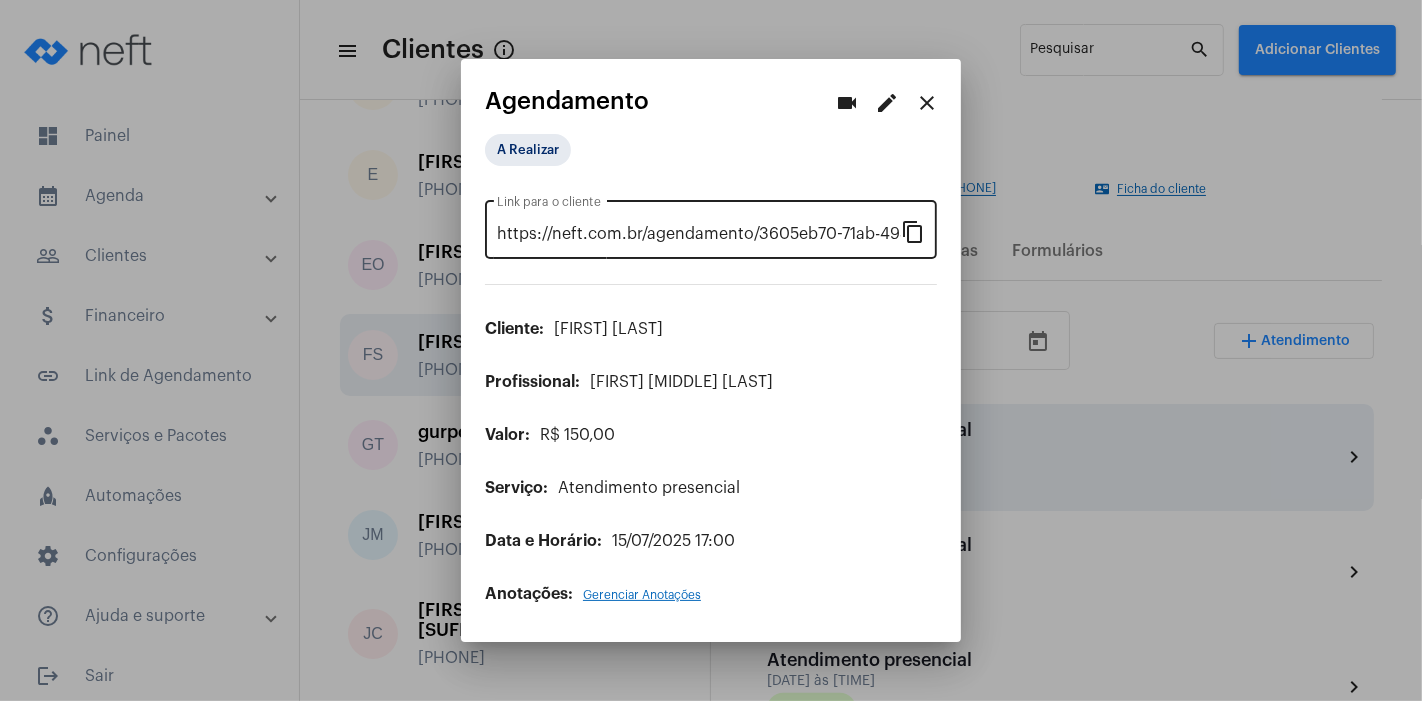 click on "content_copy" at bounding box center [913, 231] 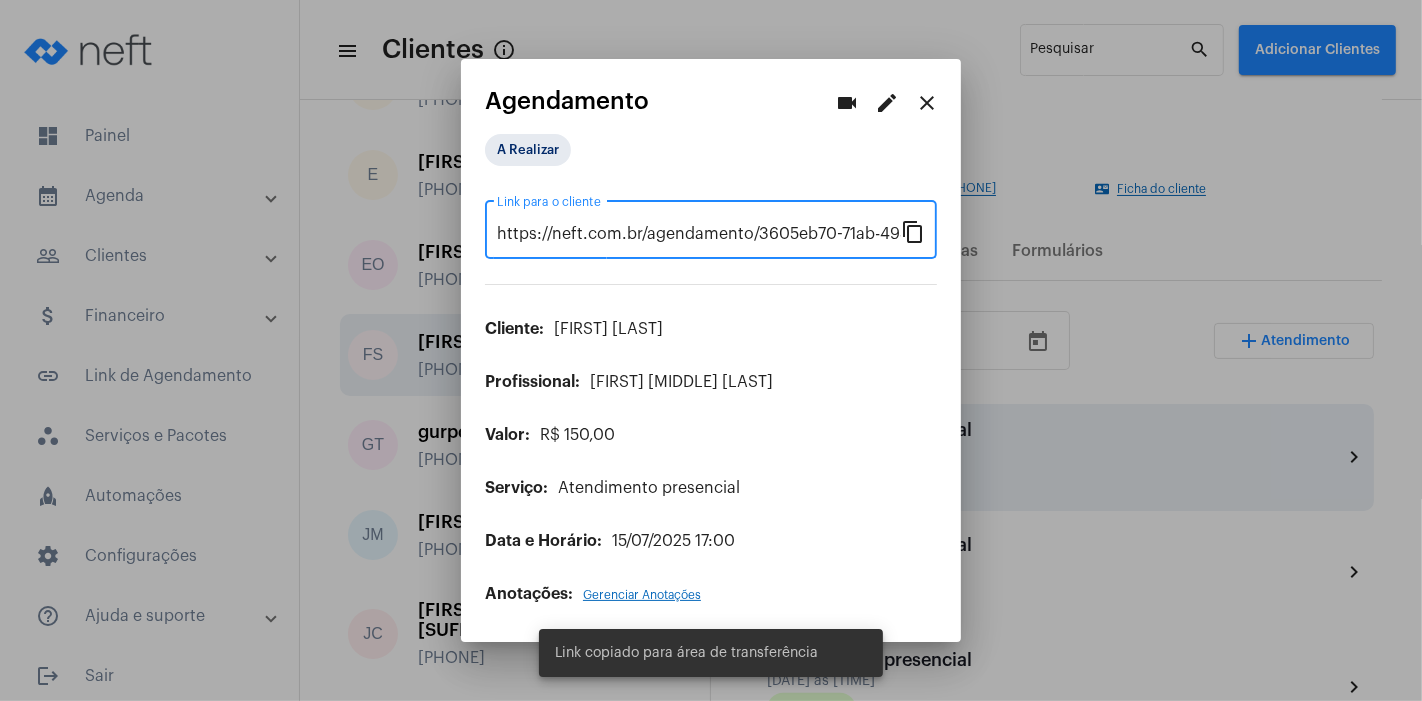scroll, scrollTop: 0, scrollLeft: 170, axis: horizontal 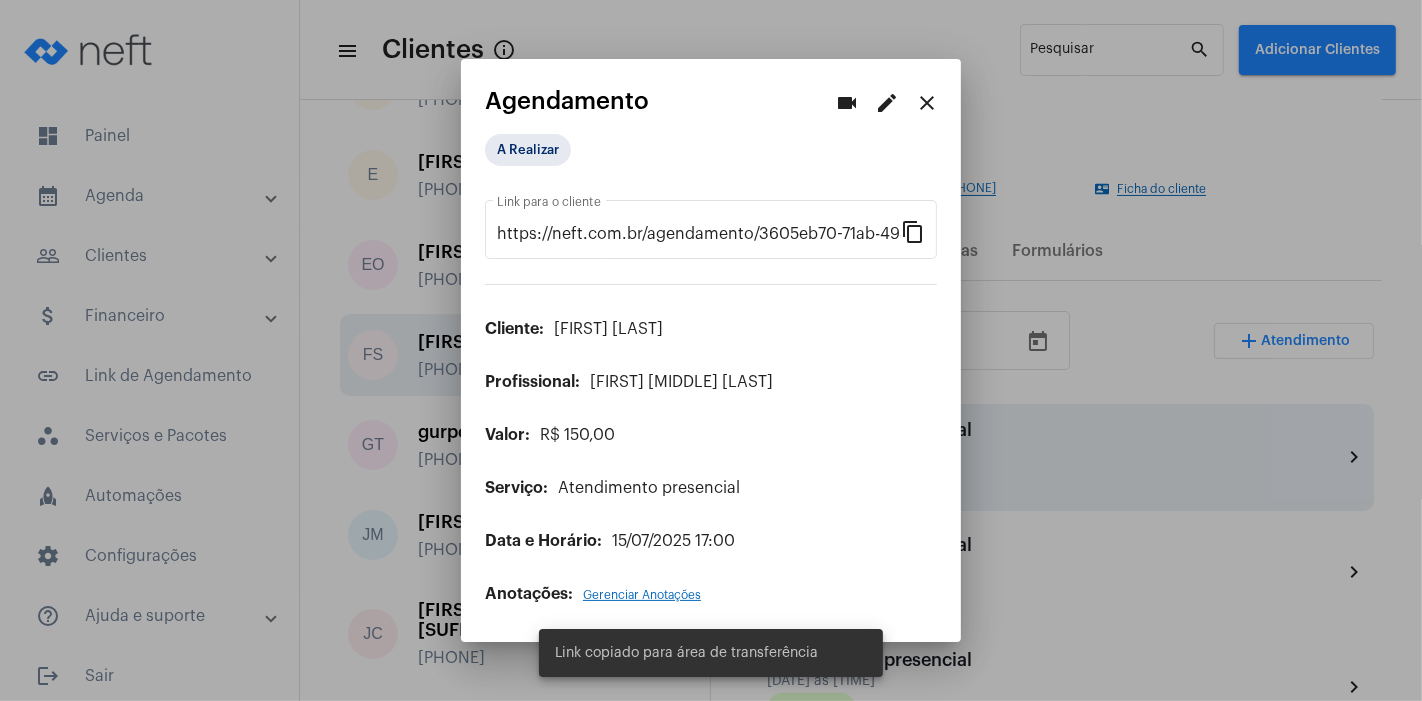 click at bounding box center (711, 350) 